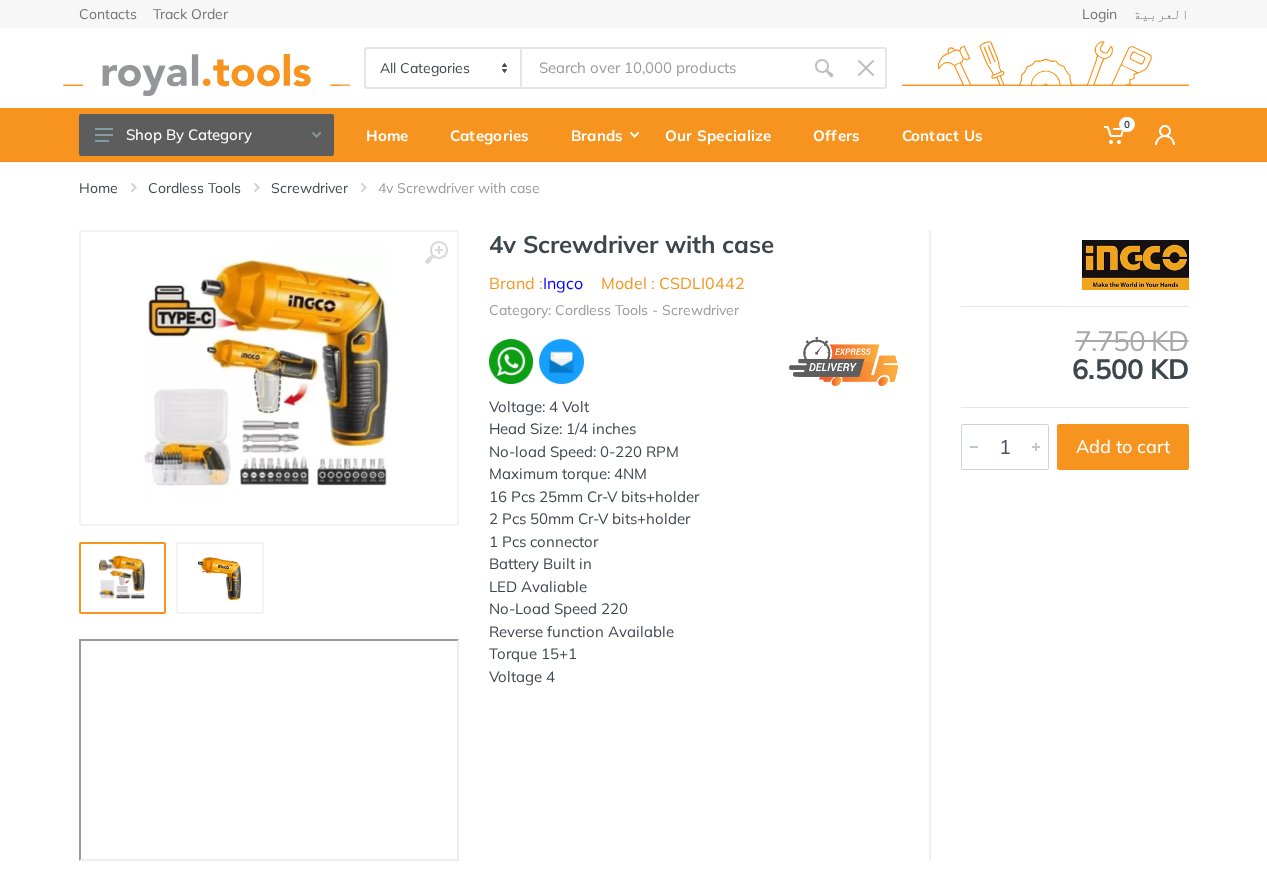 scroll, scrollTop: 0, scrollLeft: 0, axis: both 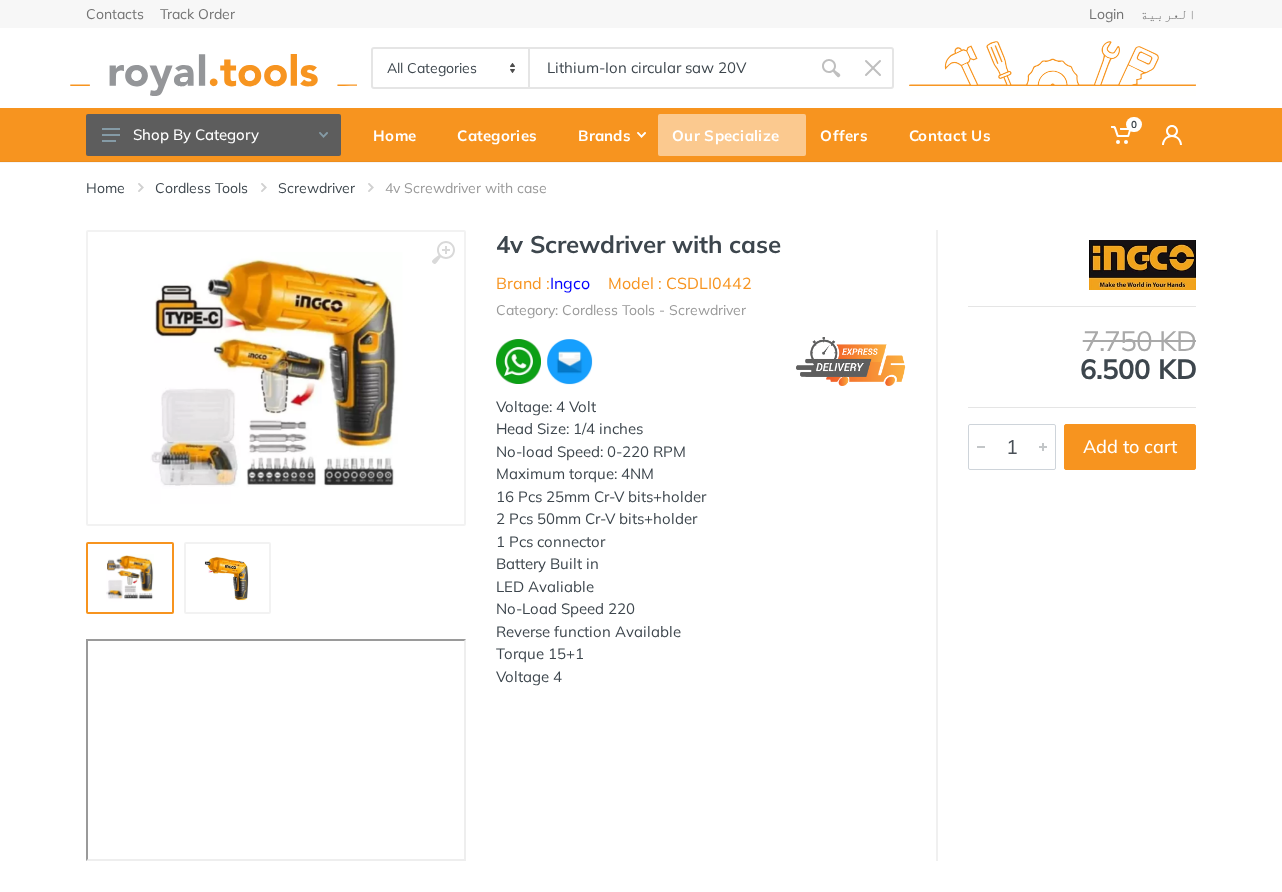 type on "Lithium-Ion circular saw 20V" 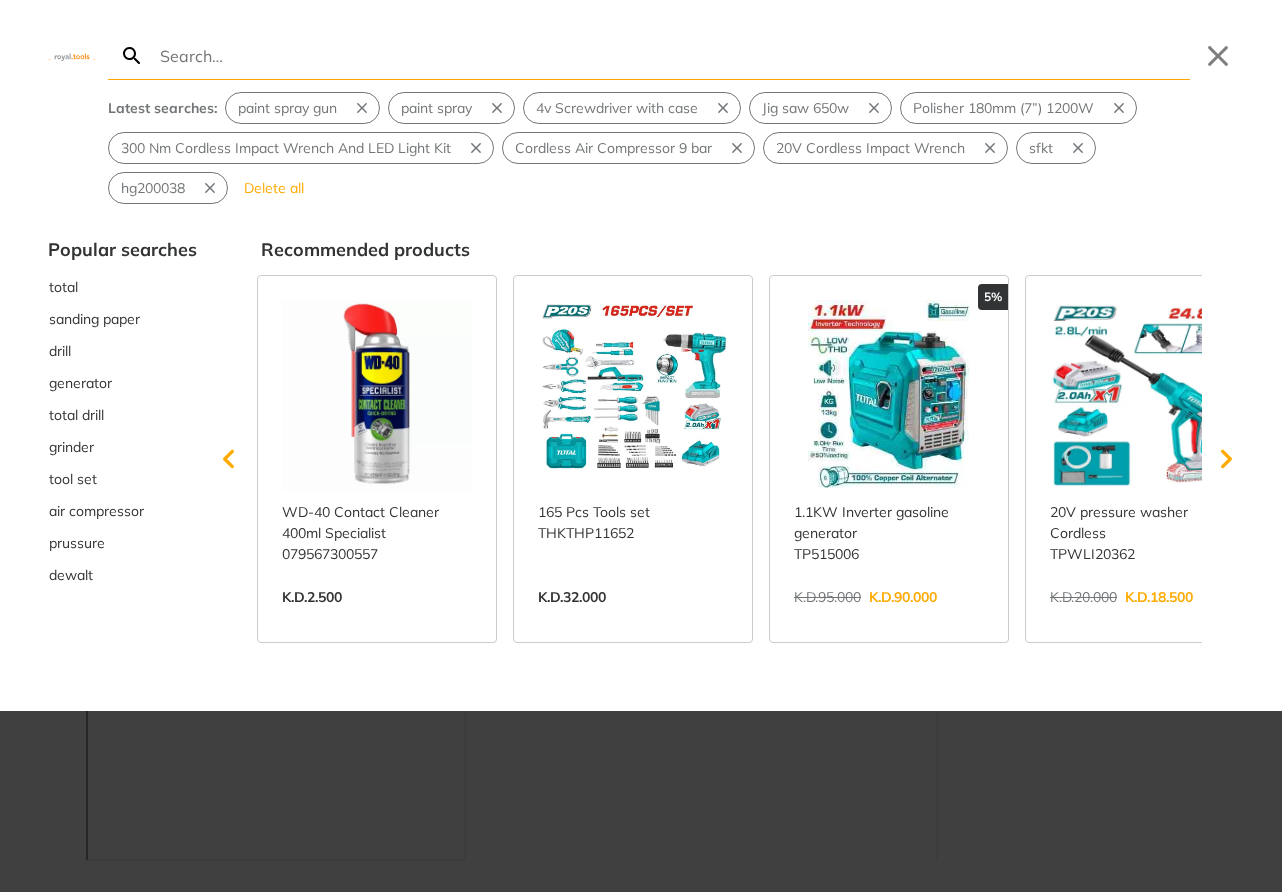 paste on "Lithium-Ion circular saw 20V" 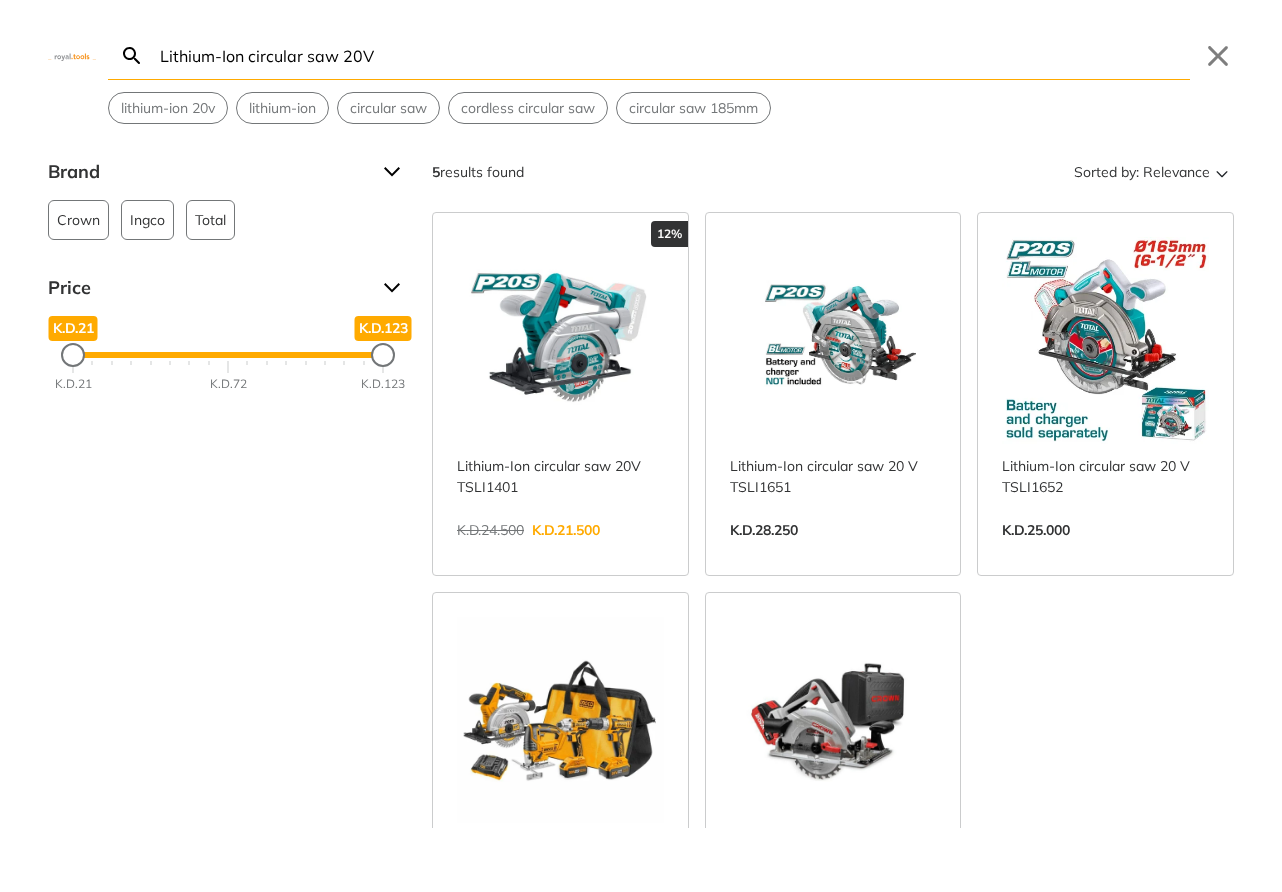click on "View more →" at bounding box center (560, 551) 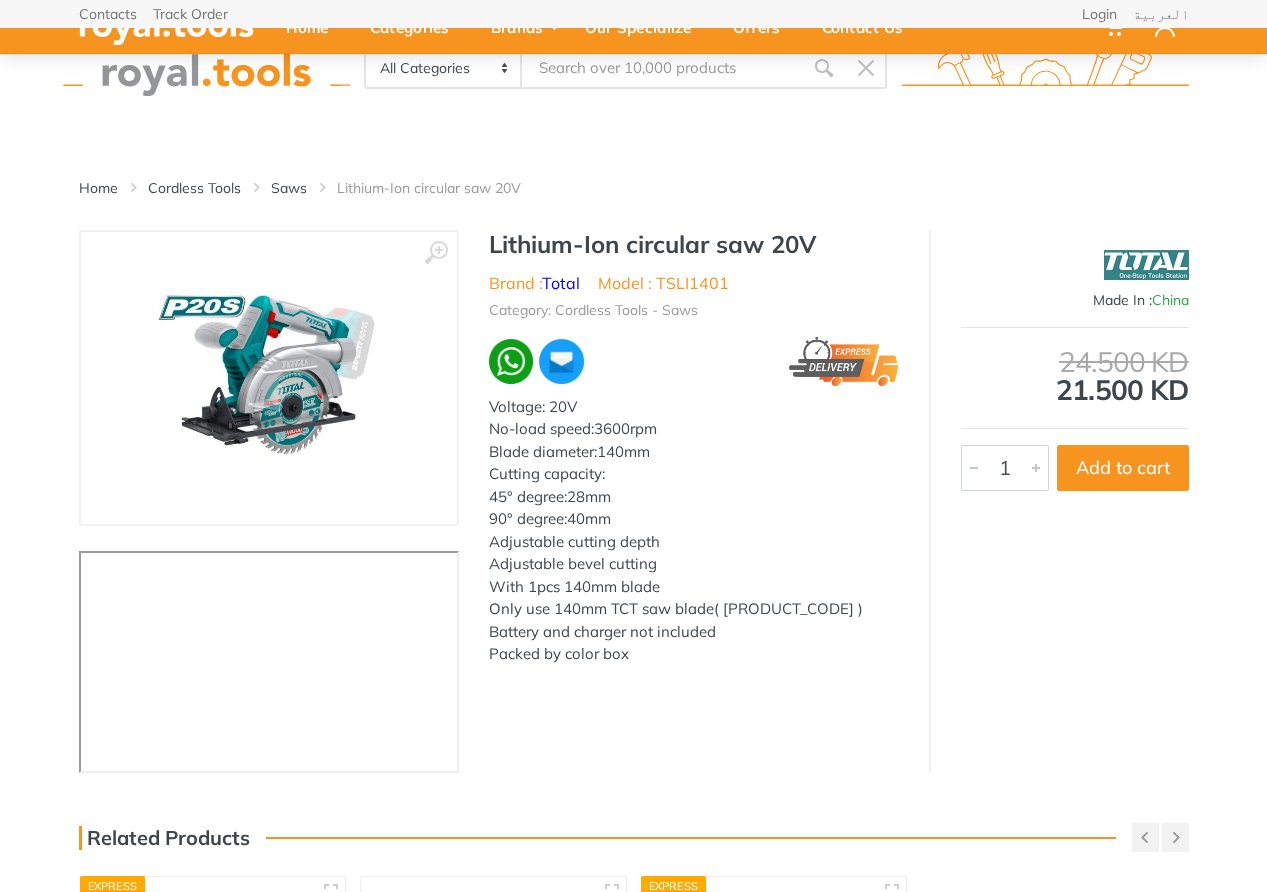 scroll, scrollTop: 128, scrollLeft: 0, axis: vertical 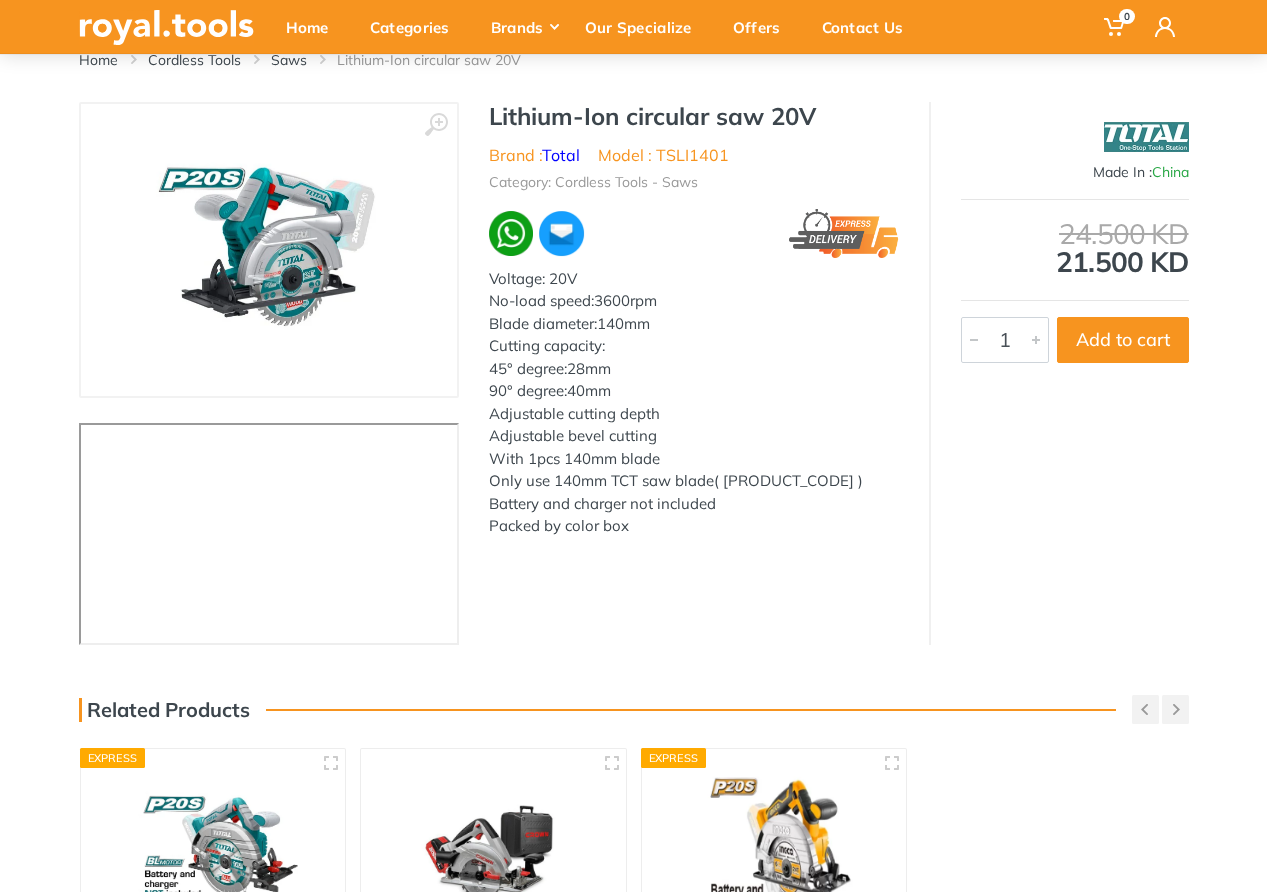 click on "Model : TSLI1401" at bounding box center [663, 155] 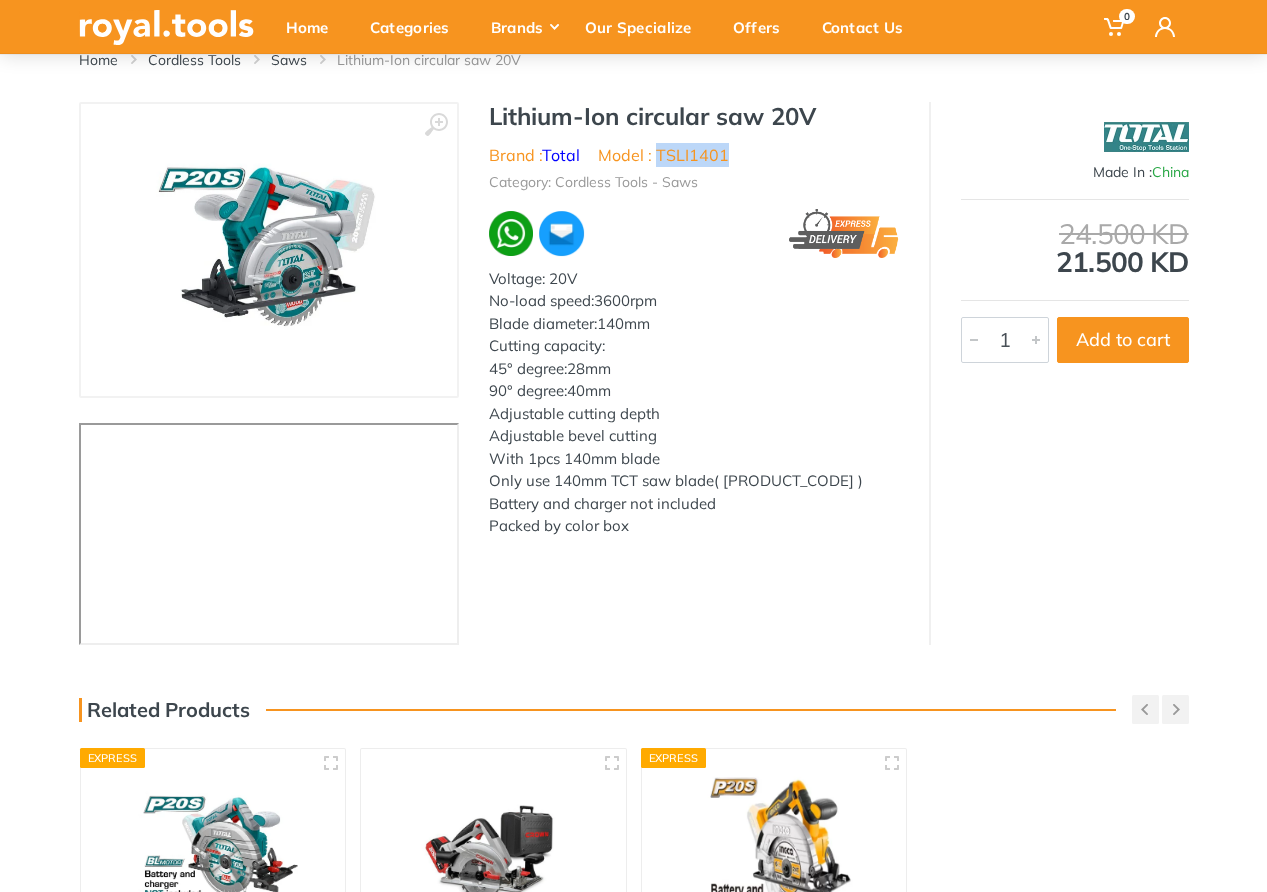 click on "Model : TSLI1401" at bounding box center [663, 155] 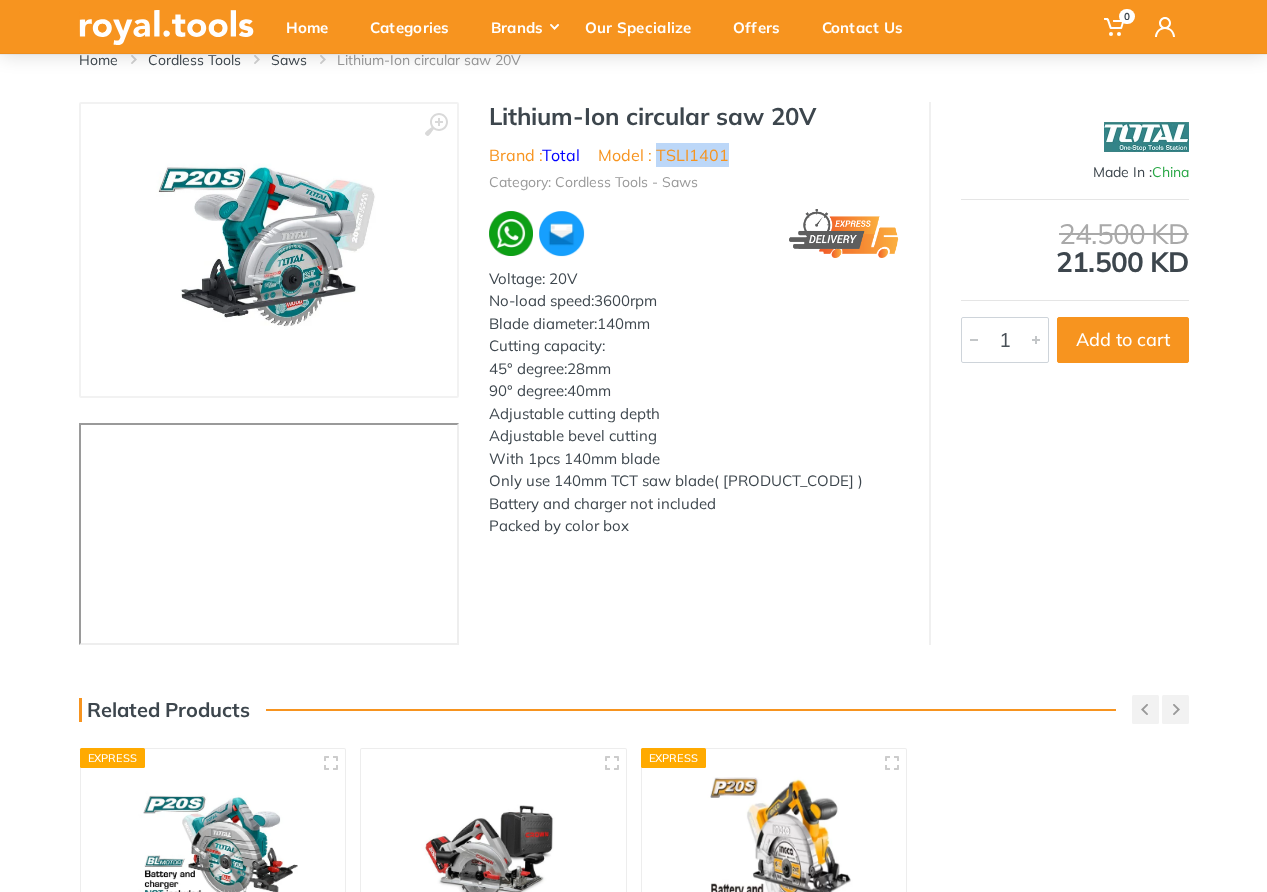 copy on "TSLI1401" 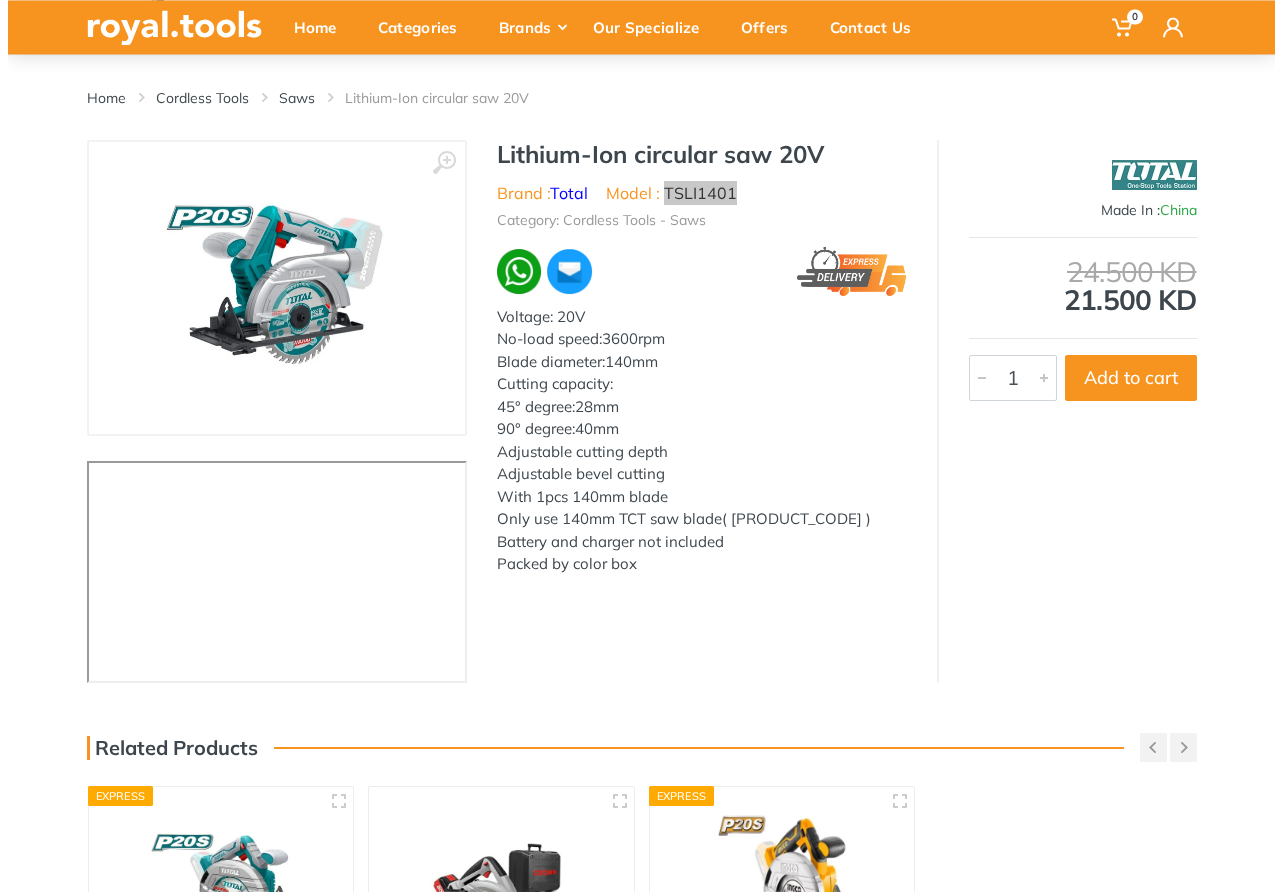 scroll, scrollTop: 0, scrollLeft: 0, axis: both 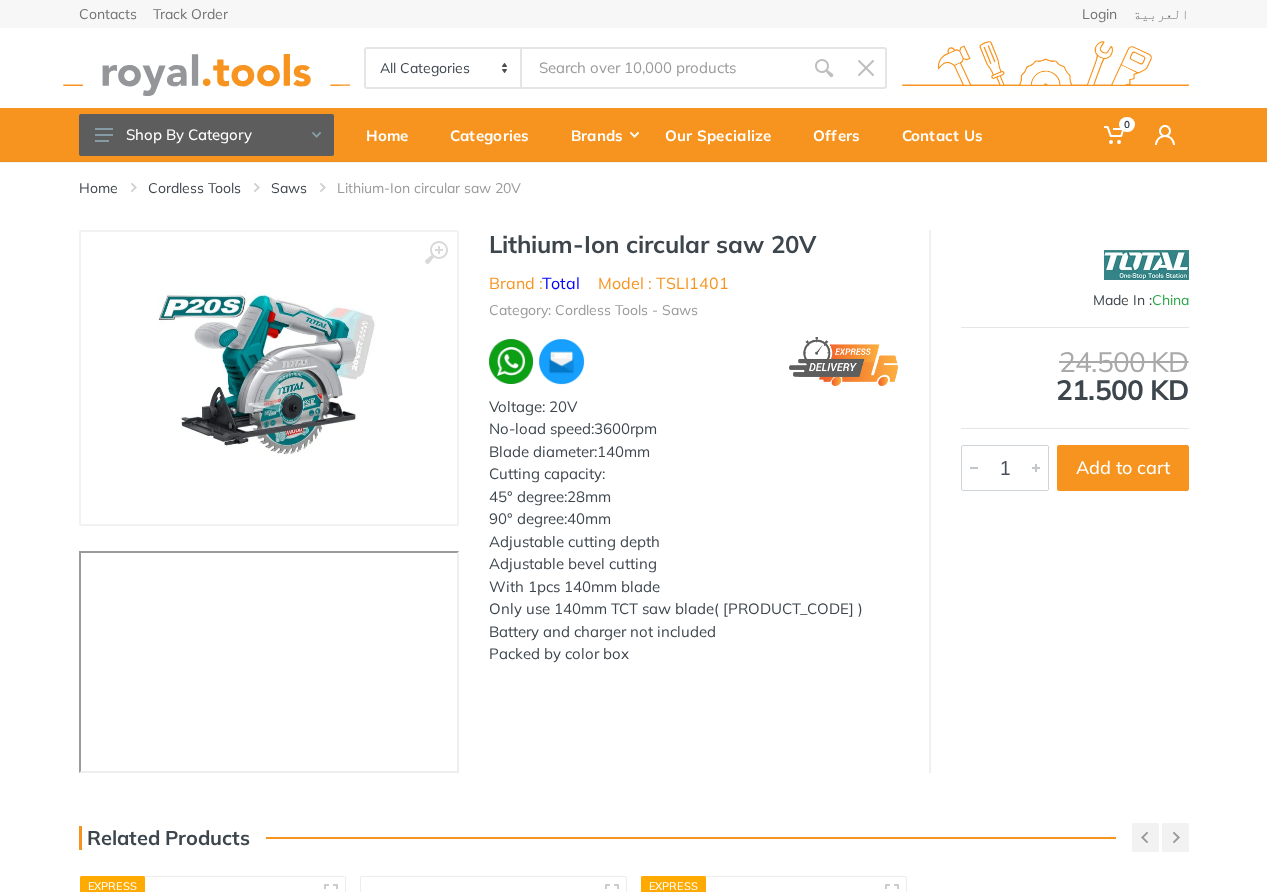 click at bounding box center (662, 68) 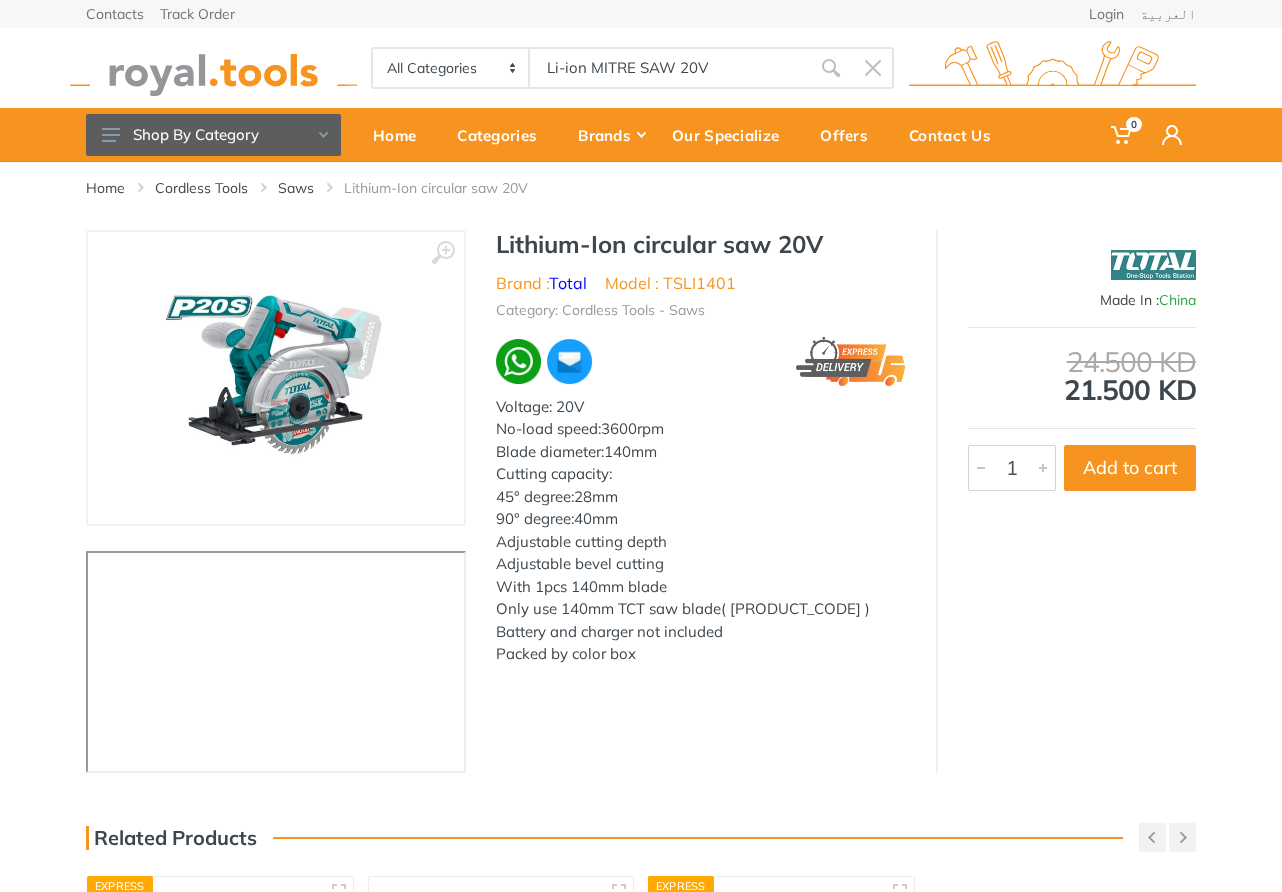 type on "Li-ion MITRE SAW 20V" 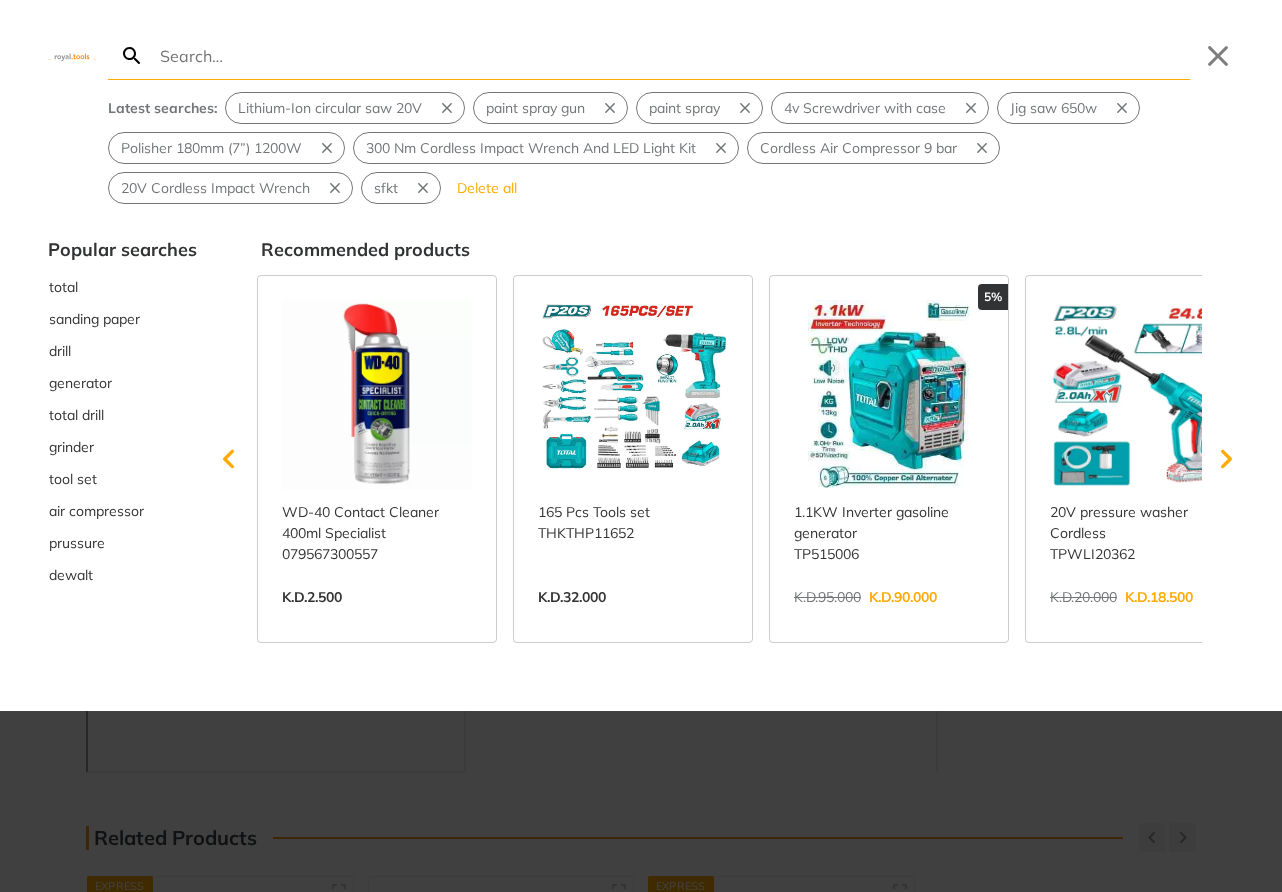 type on "Li-ion MITRE SAW 20V" 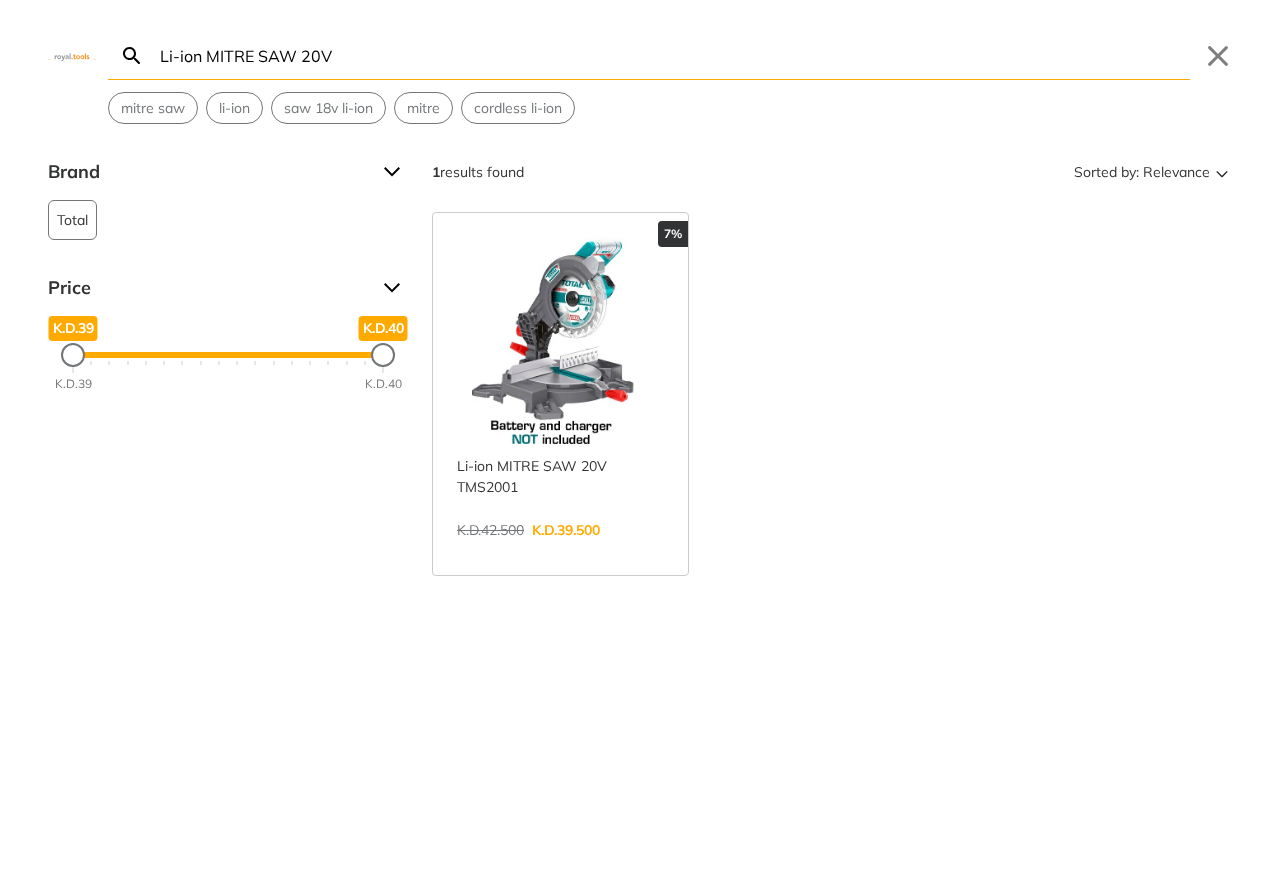 click on "View more →" at bounding box center (560, 551) 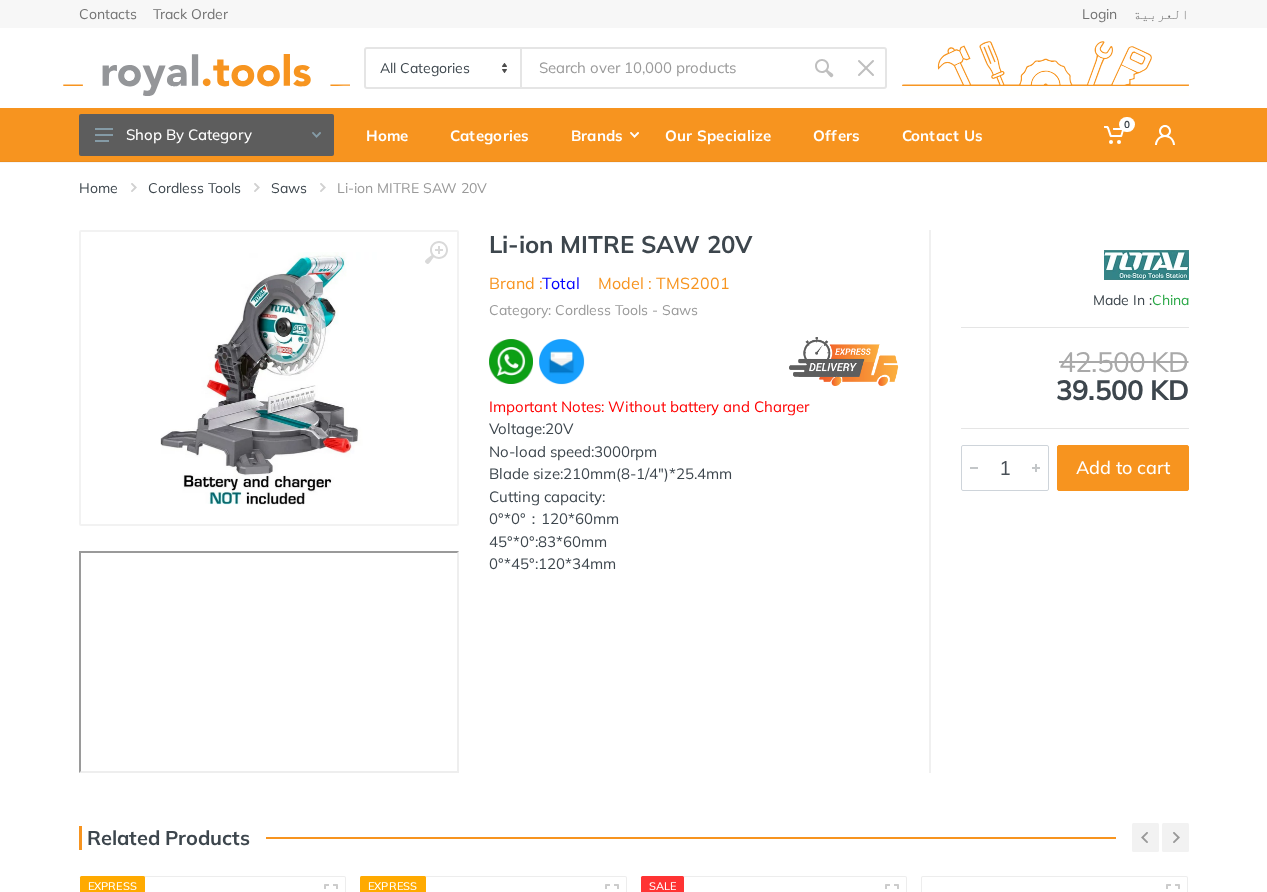 scroll, scrollTop: 16, scrollLeft: 0, axis: vertical 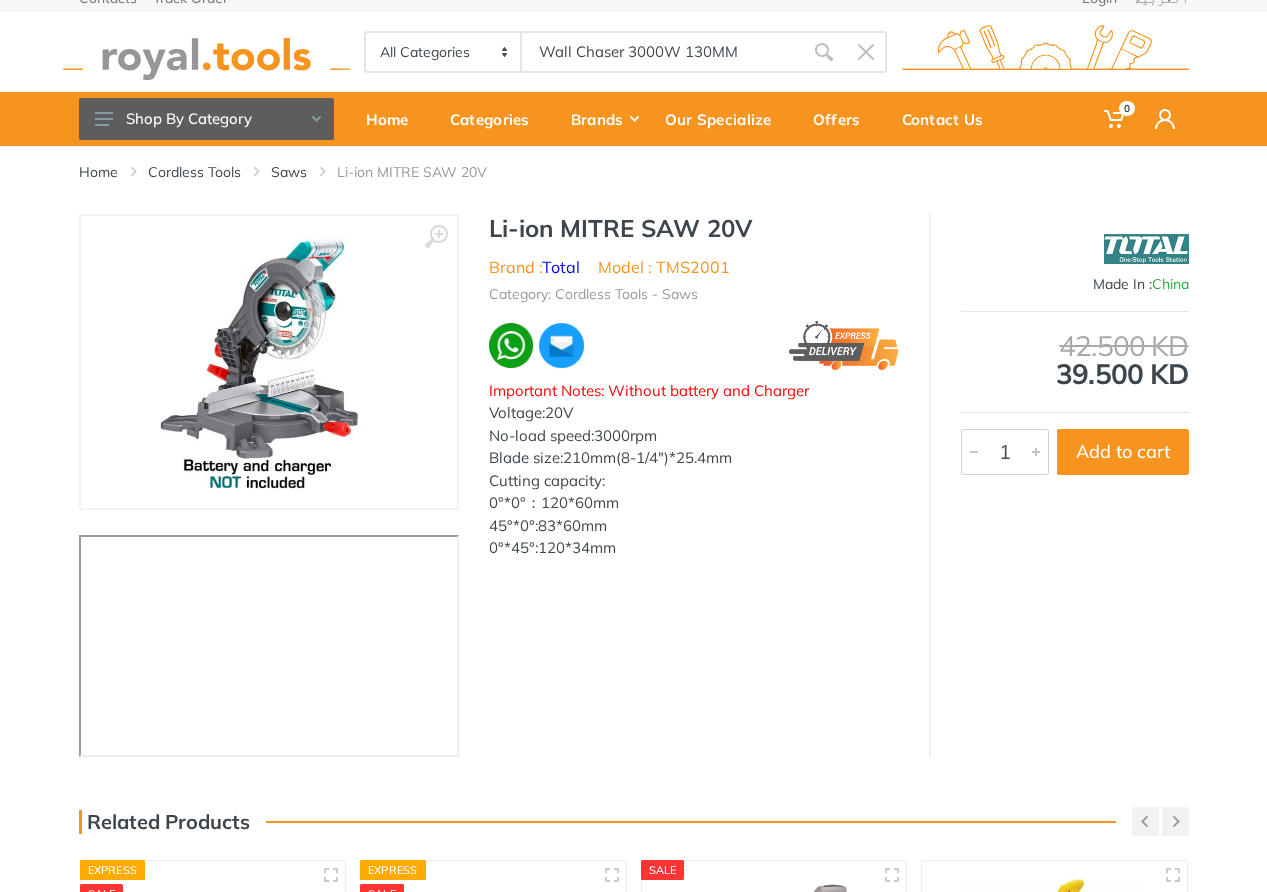type on "Wall Chaser 3000W 130MM" 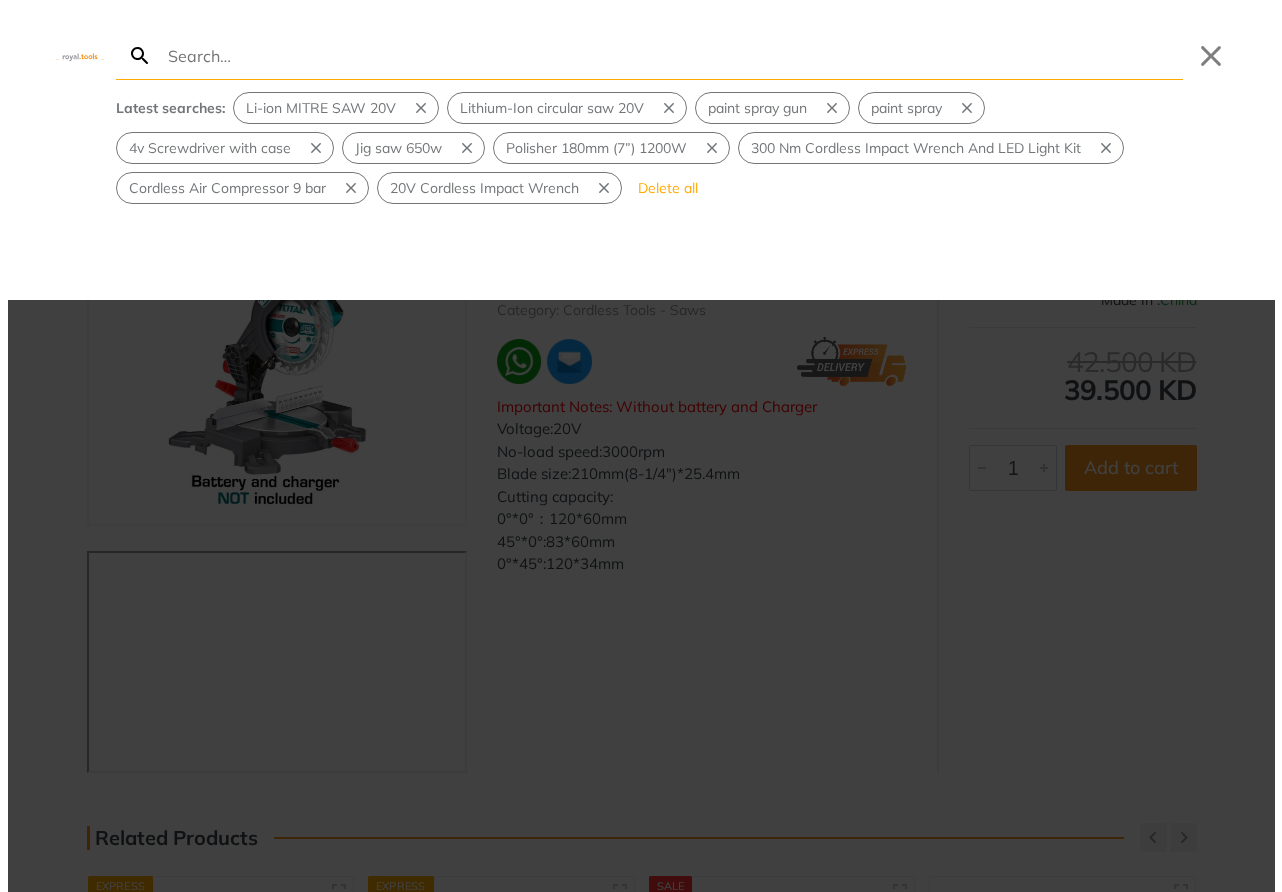 scroll, scrollTop: 0, scrollLeft: 0, axis: both 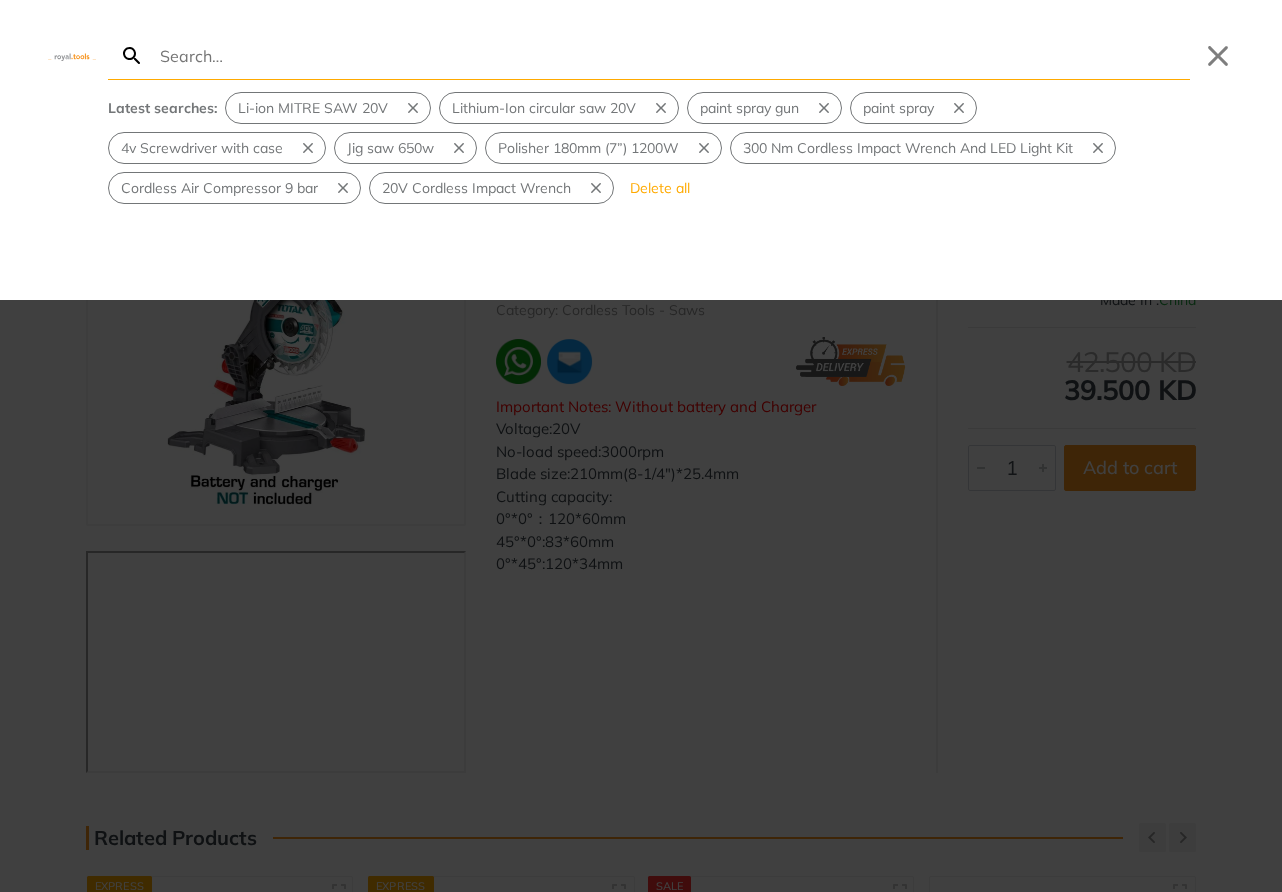 type on "Wall Chaser 3000W 130MM" 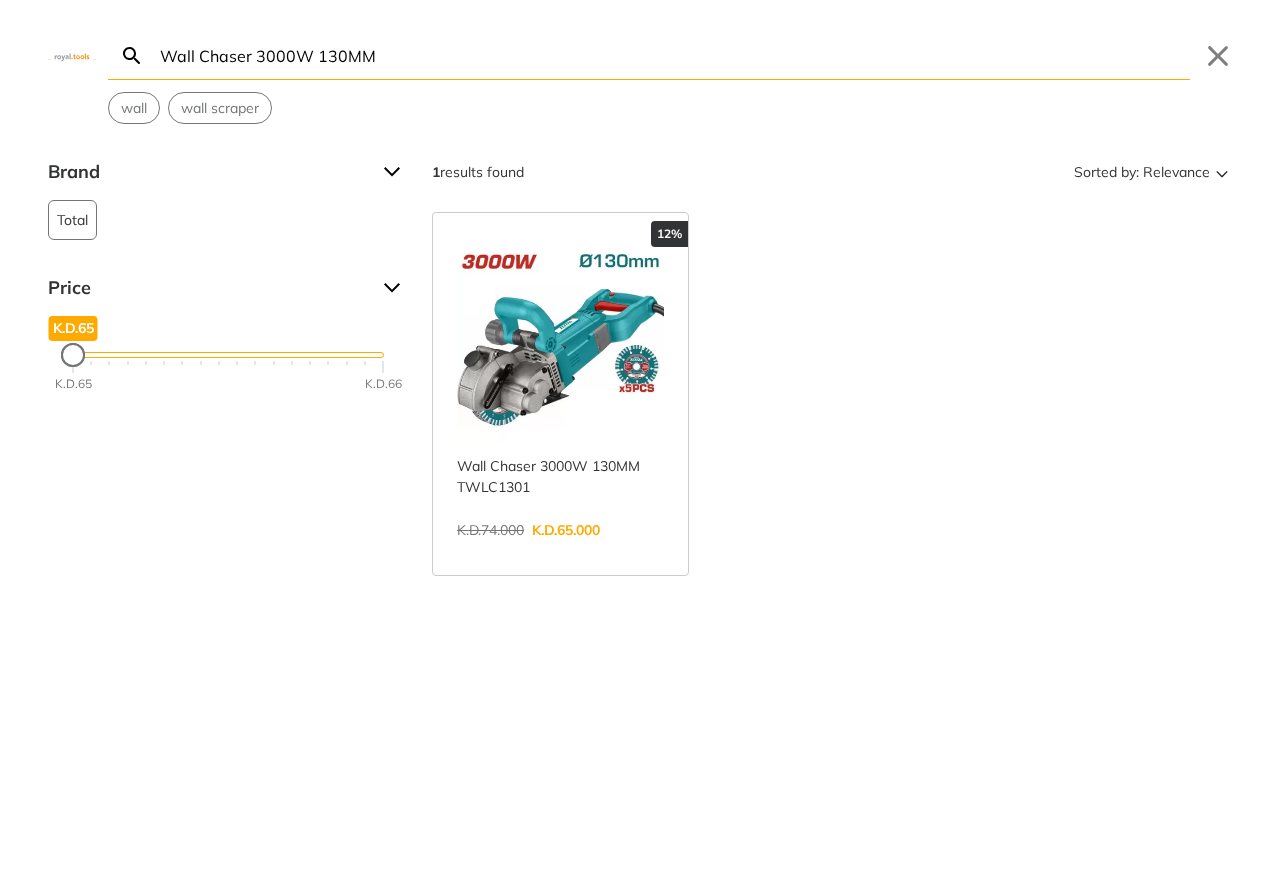 click on "View more →" at bounding box center (560, 551) 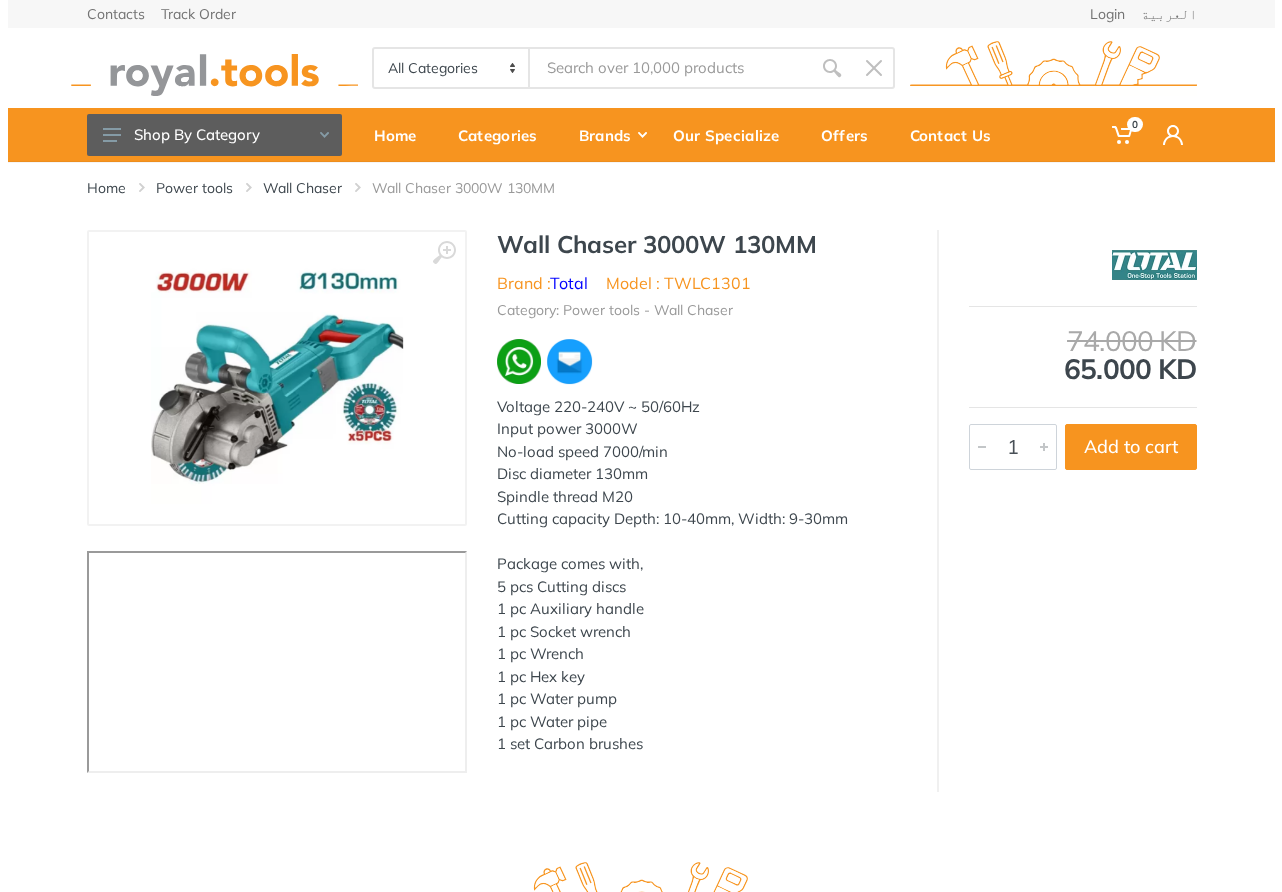 scroll, scrollTop: 0, scrollLeft: 0, axis: both 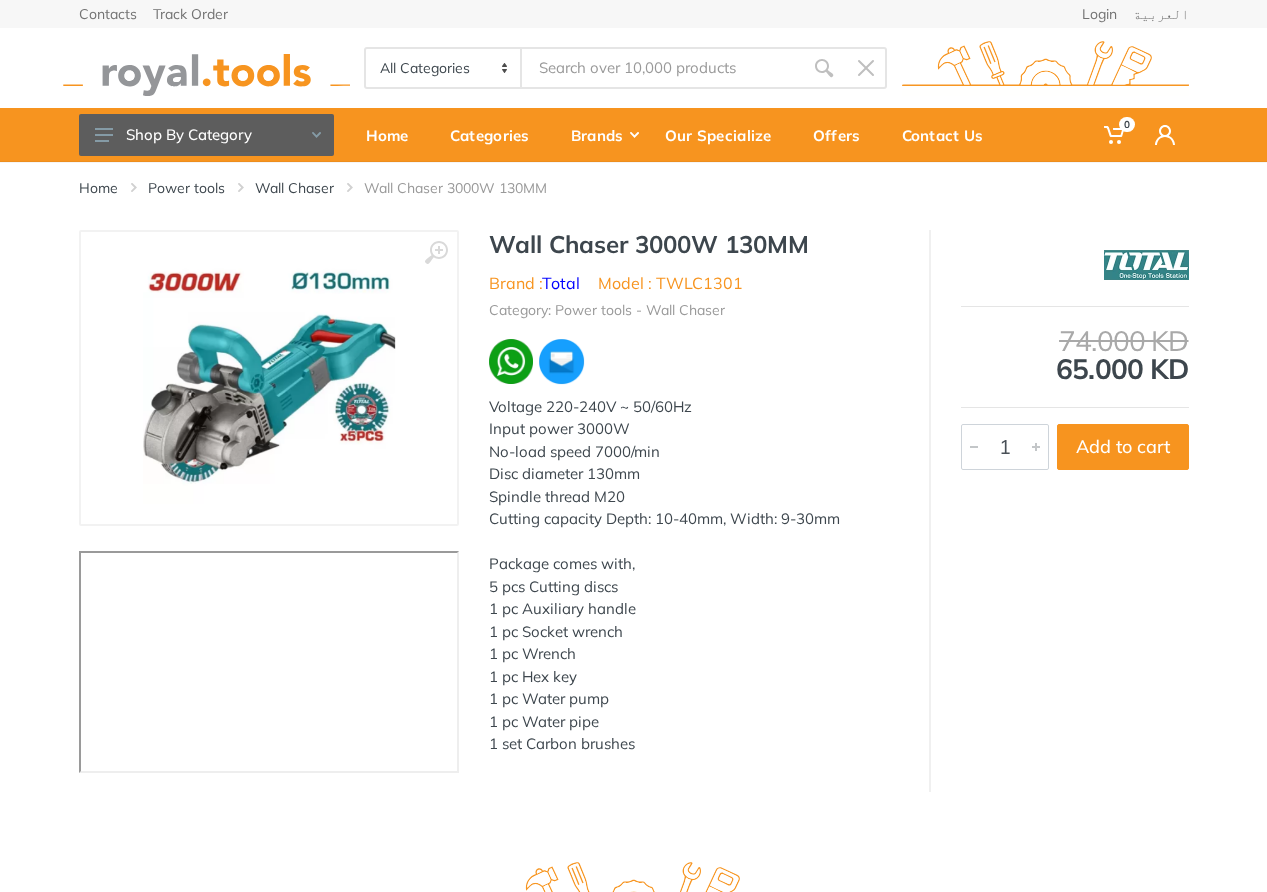 click on "Model : TWLC1301" at bounding box center [670, 283] 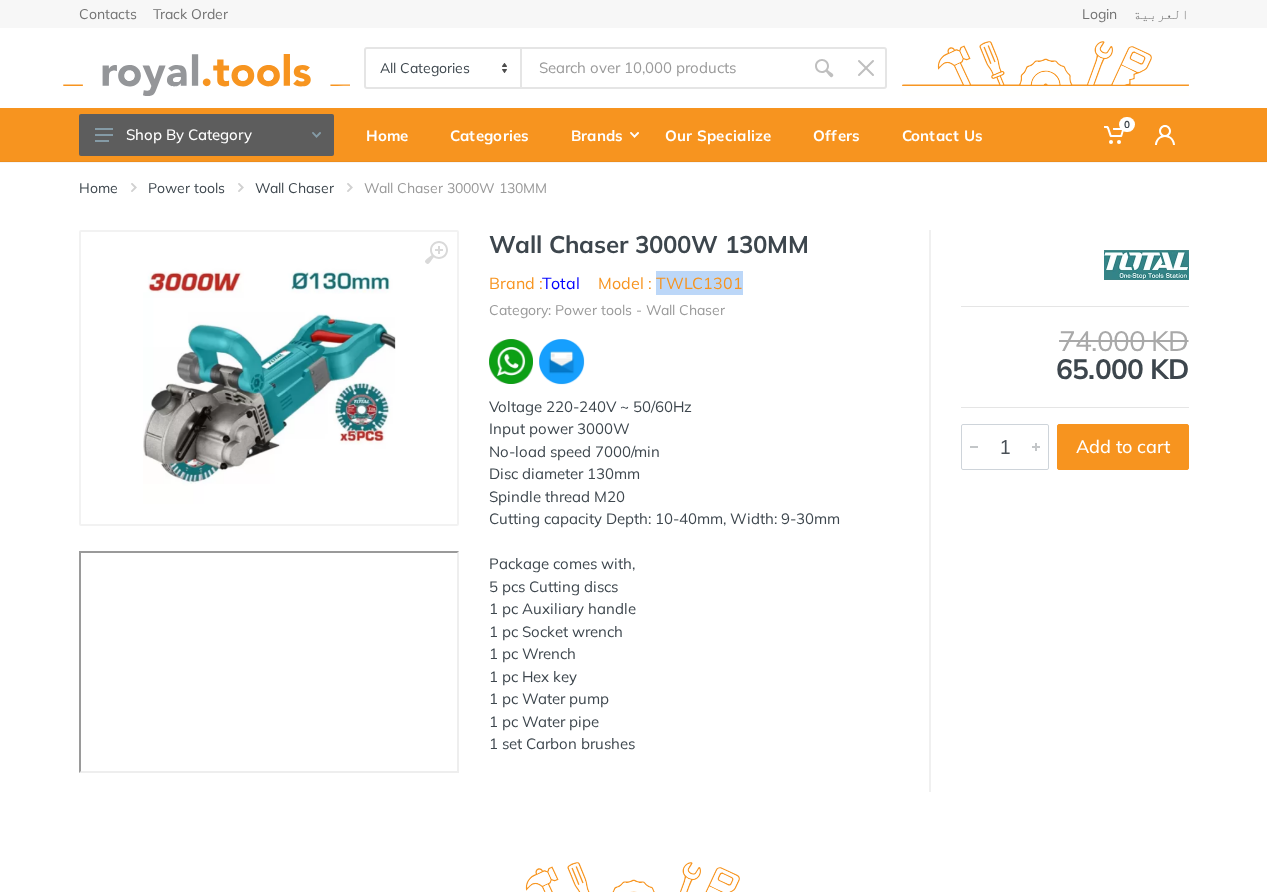 click on "Model : TWLC1301" at bounding box center (670, 283) 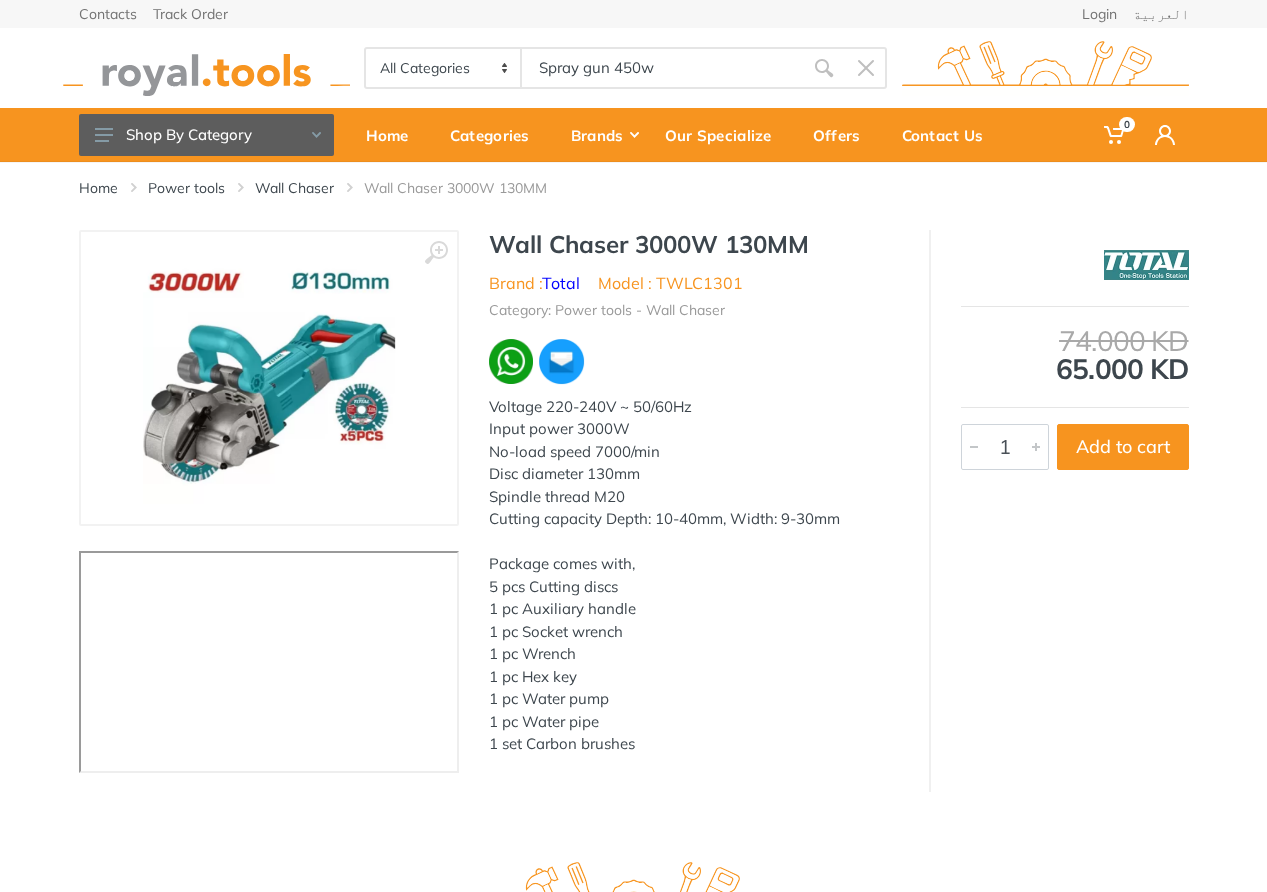 type on "Spray gun 450w" 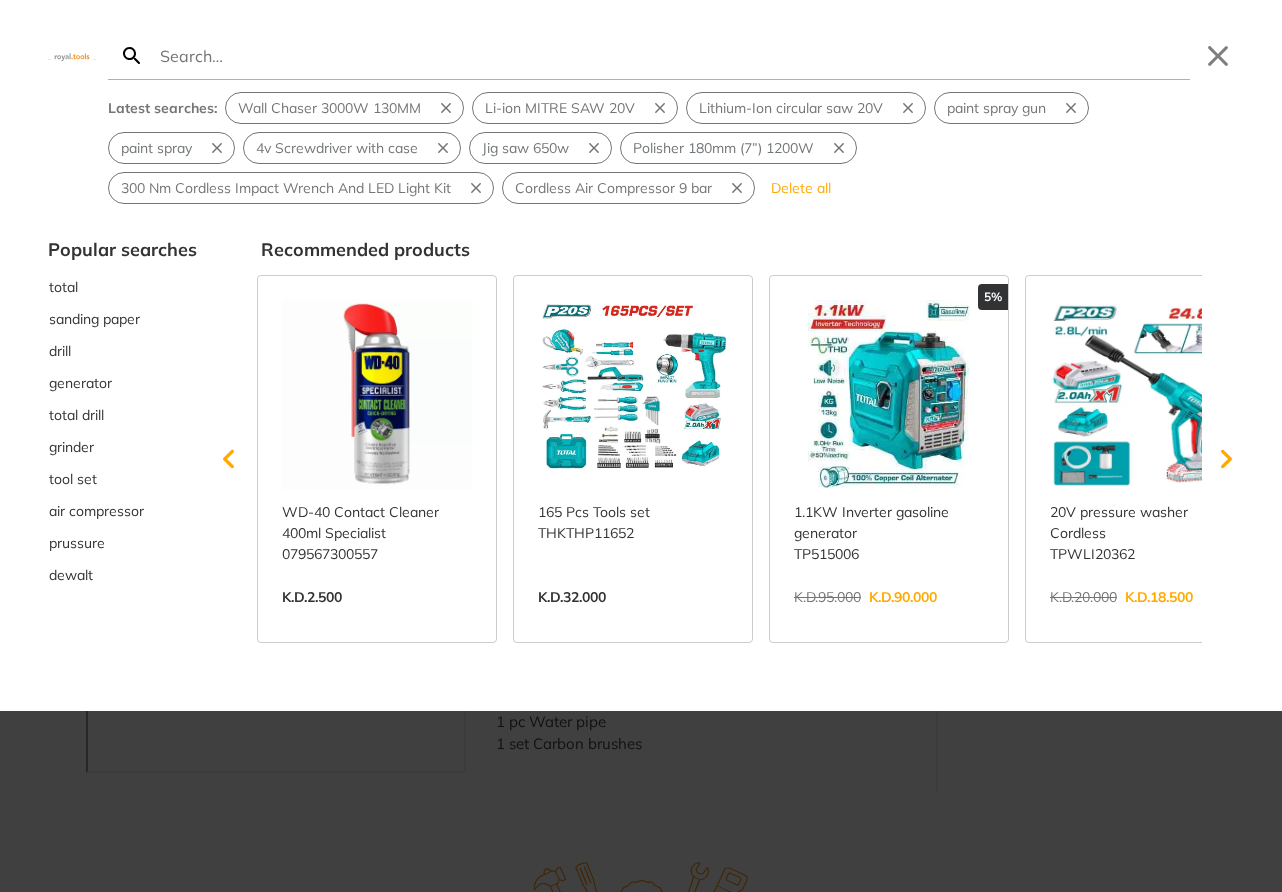 type on "Spray gun 450w" 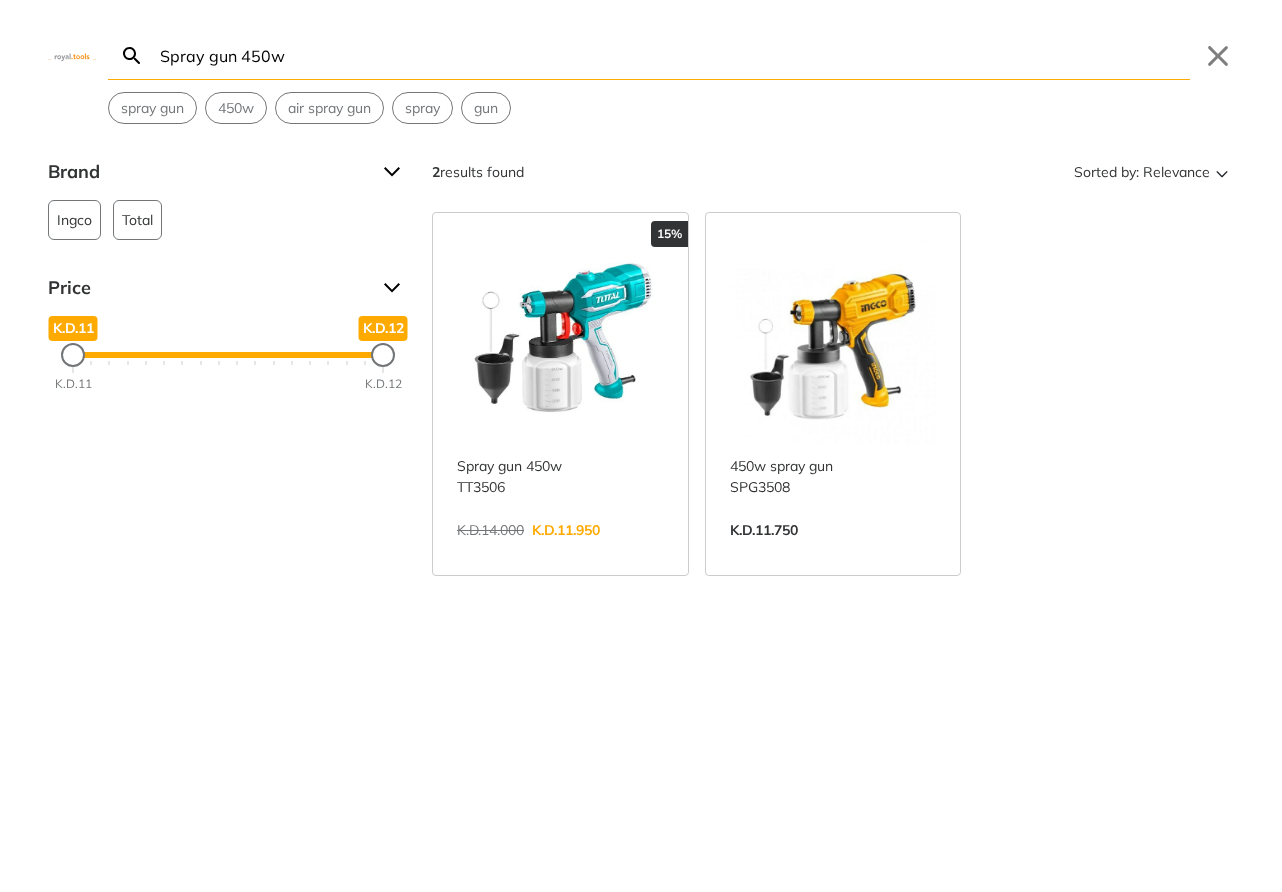 click on "View more →" at bounding box center [560, 551] 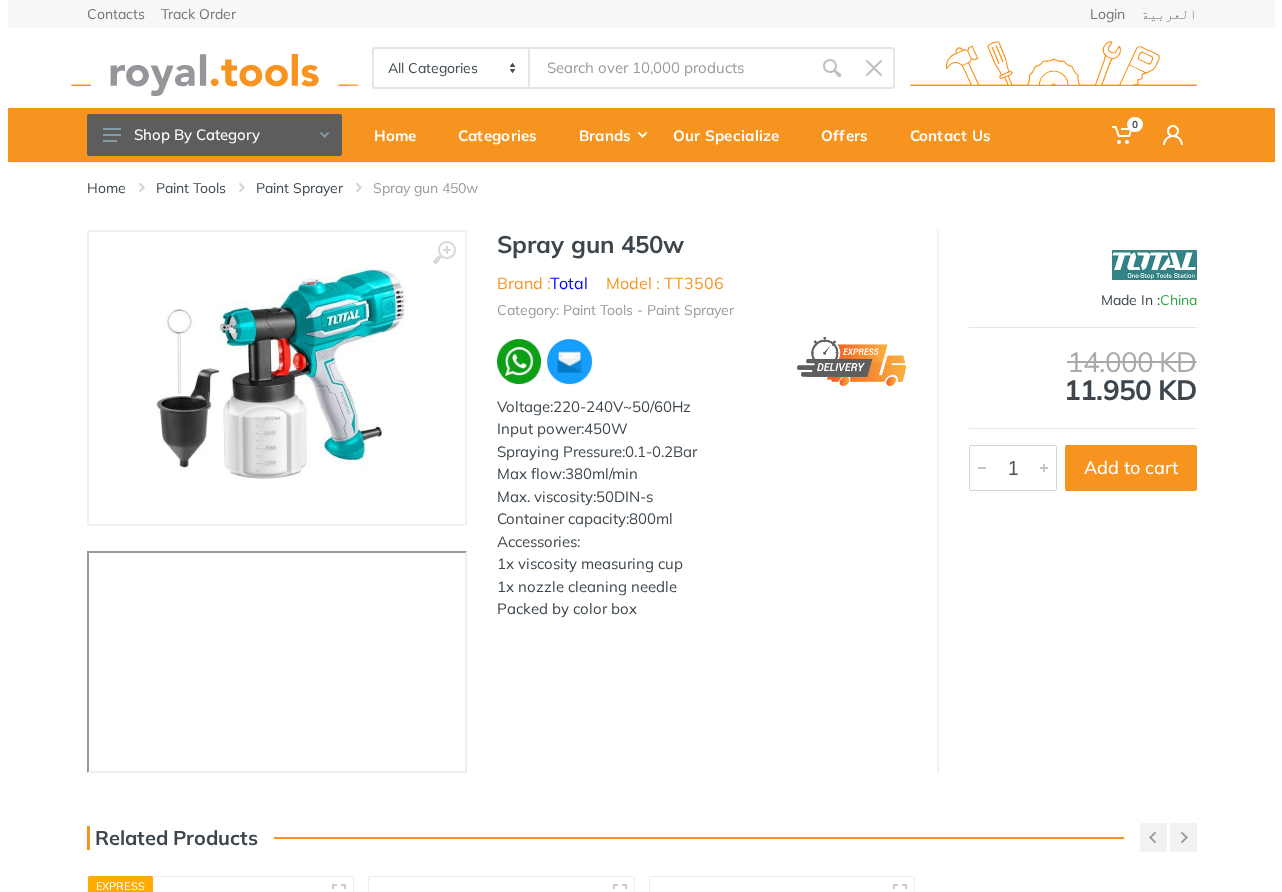 scroll, scrollTop: 0, scrollLeft: 0, axis: both 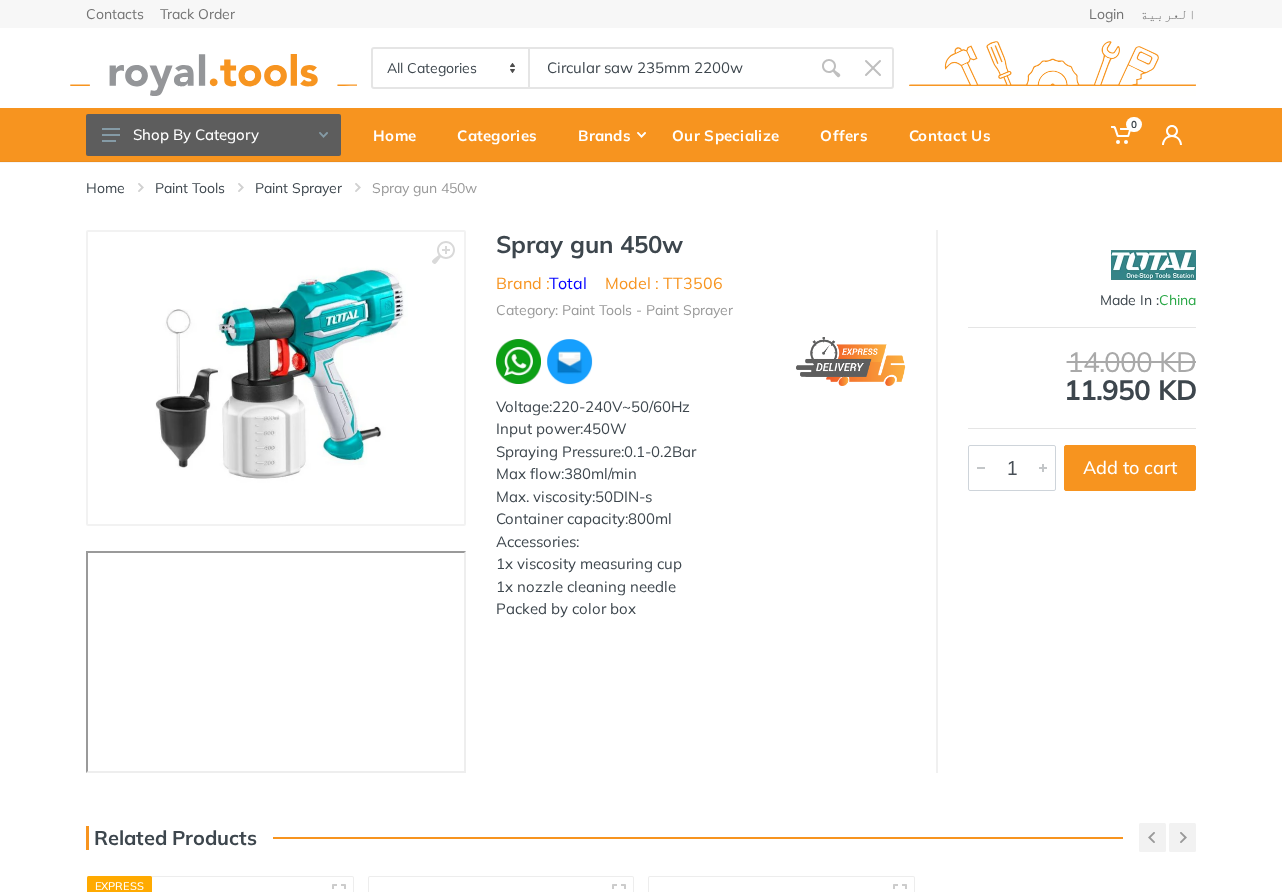 type on "Circular saw 235mm 2200w" 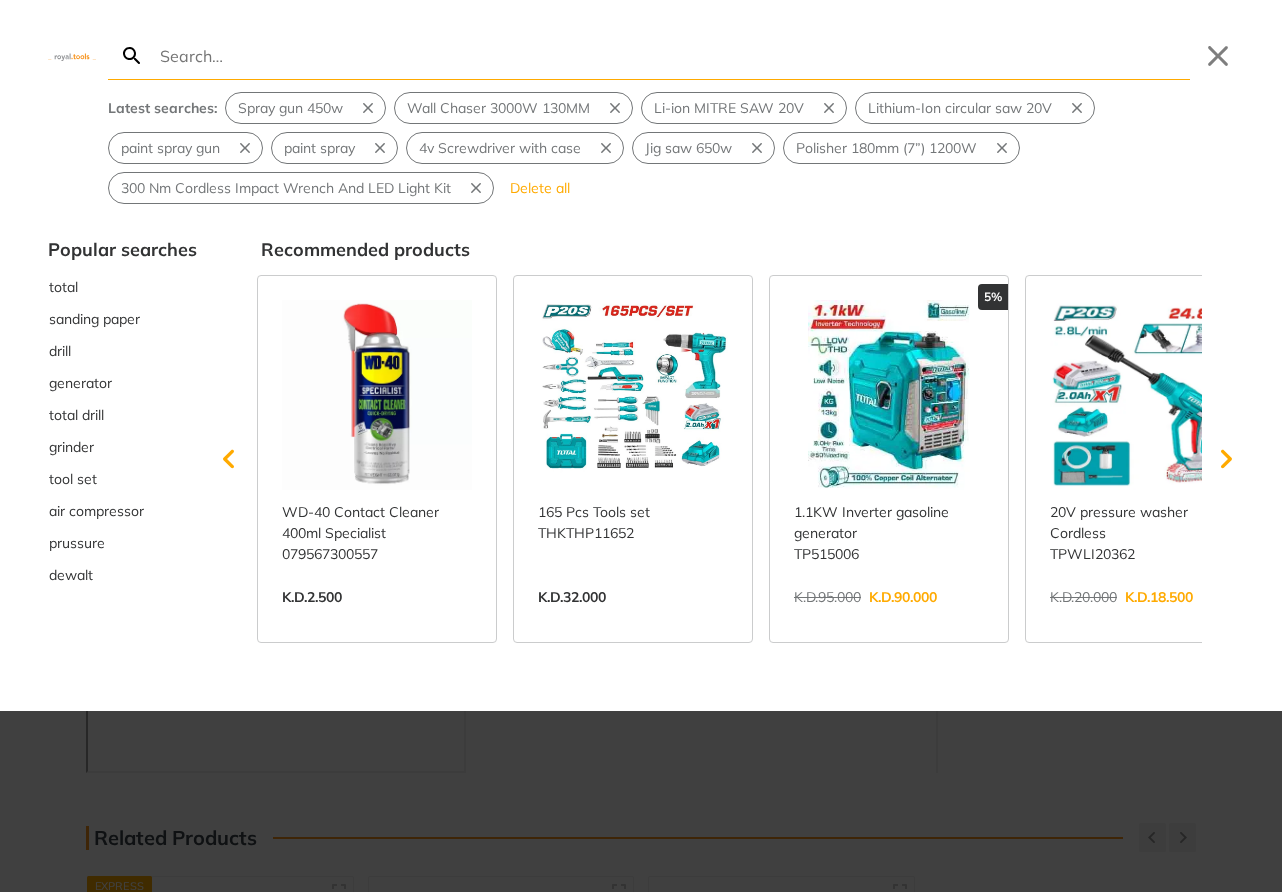 type on "Circular saw 235mm 2200w" 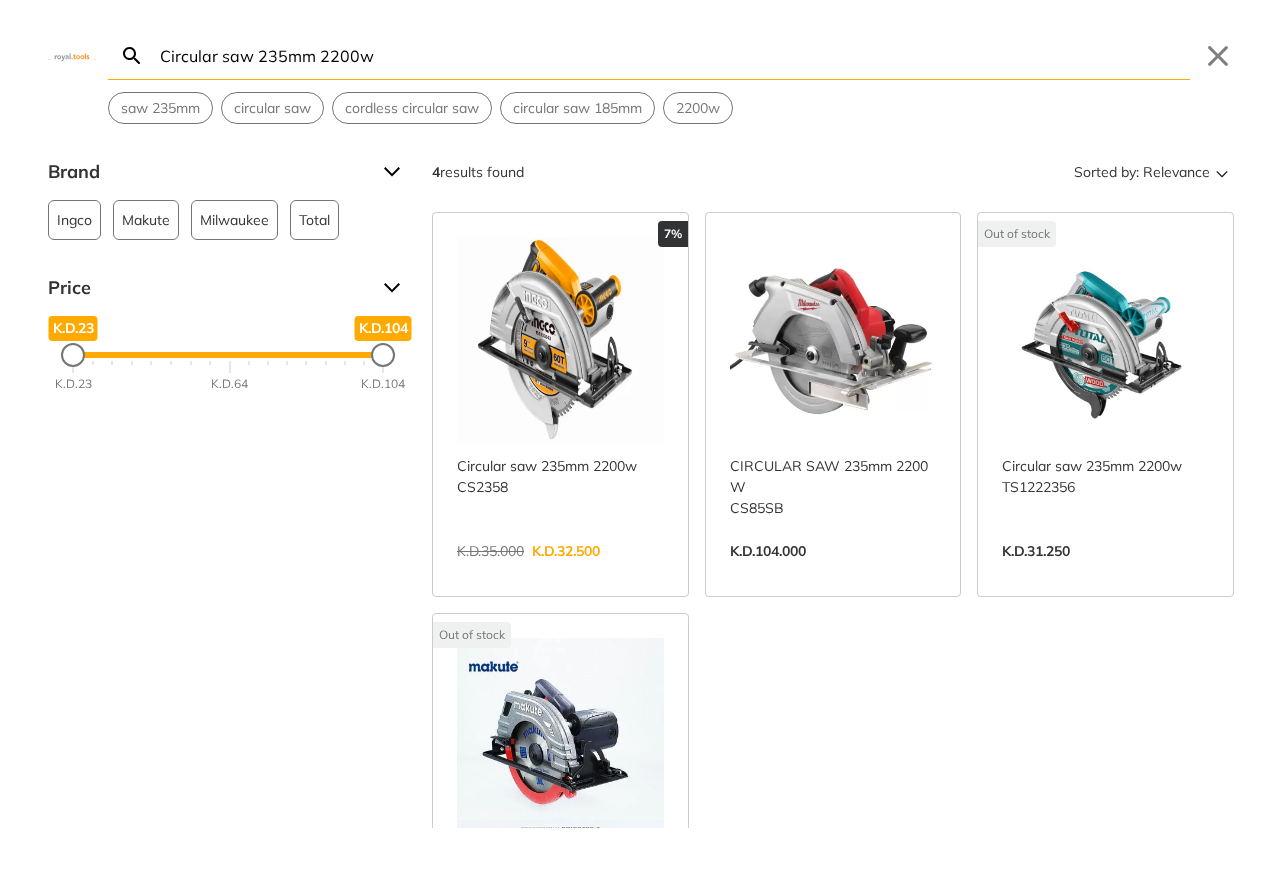 click on "View more →" at bounding box center (560, 572) 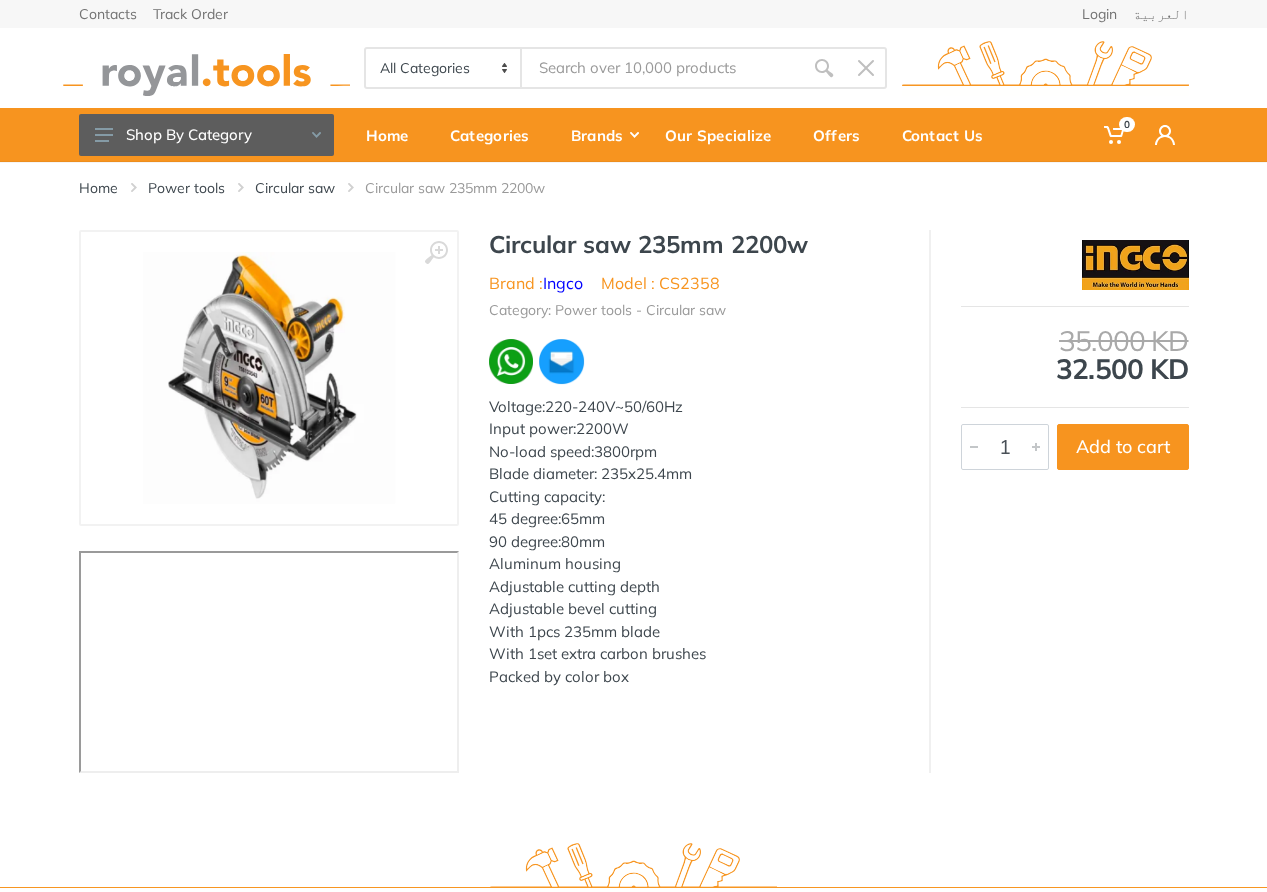 scroll, scrollTop: 0, scrollLeft: 0, axis: both 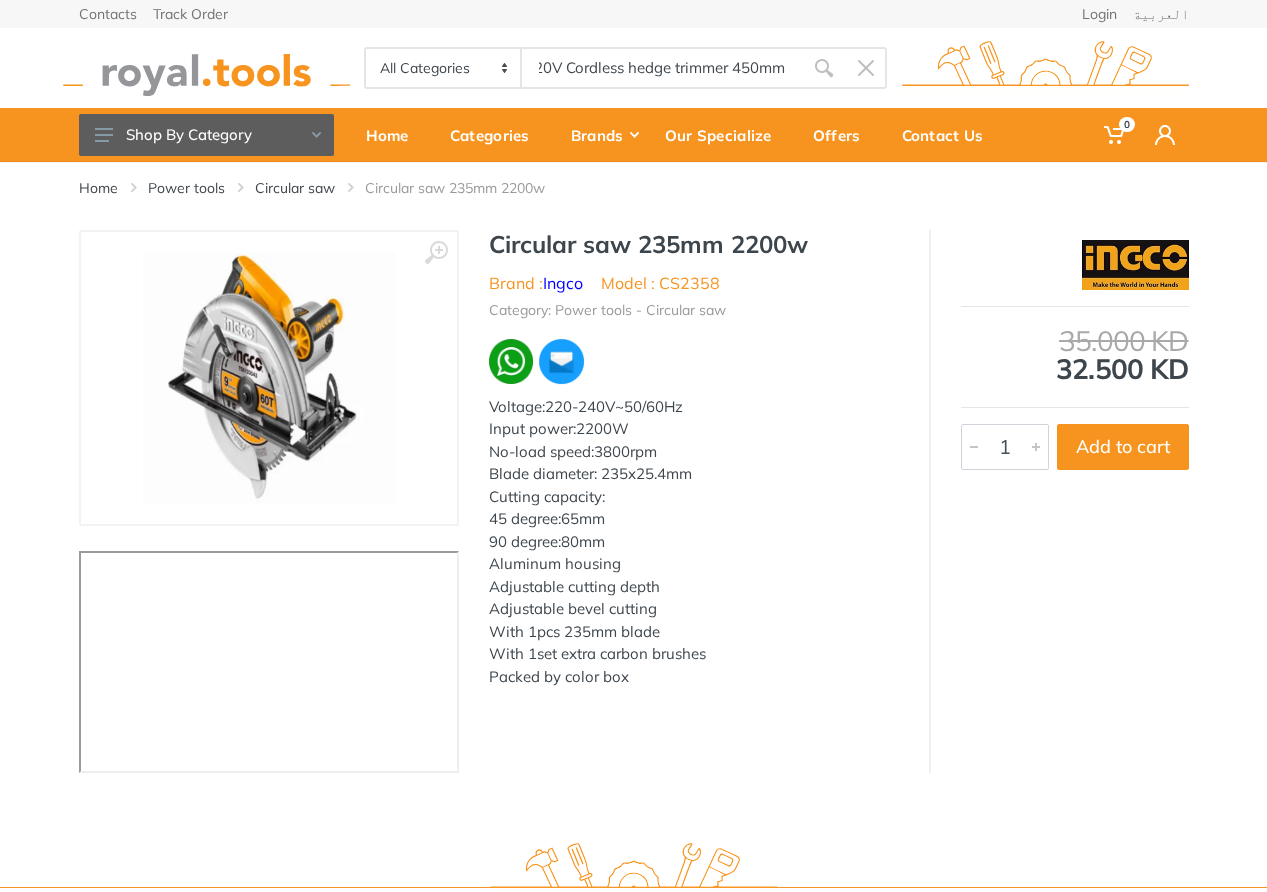 type on "20V Cordless hedge trimmer 450mm" 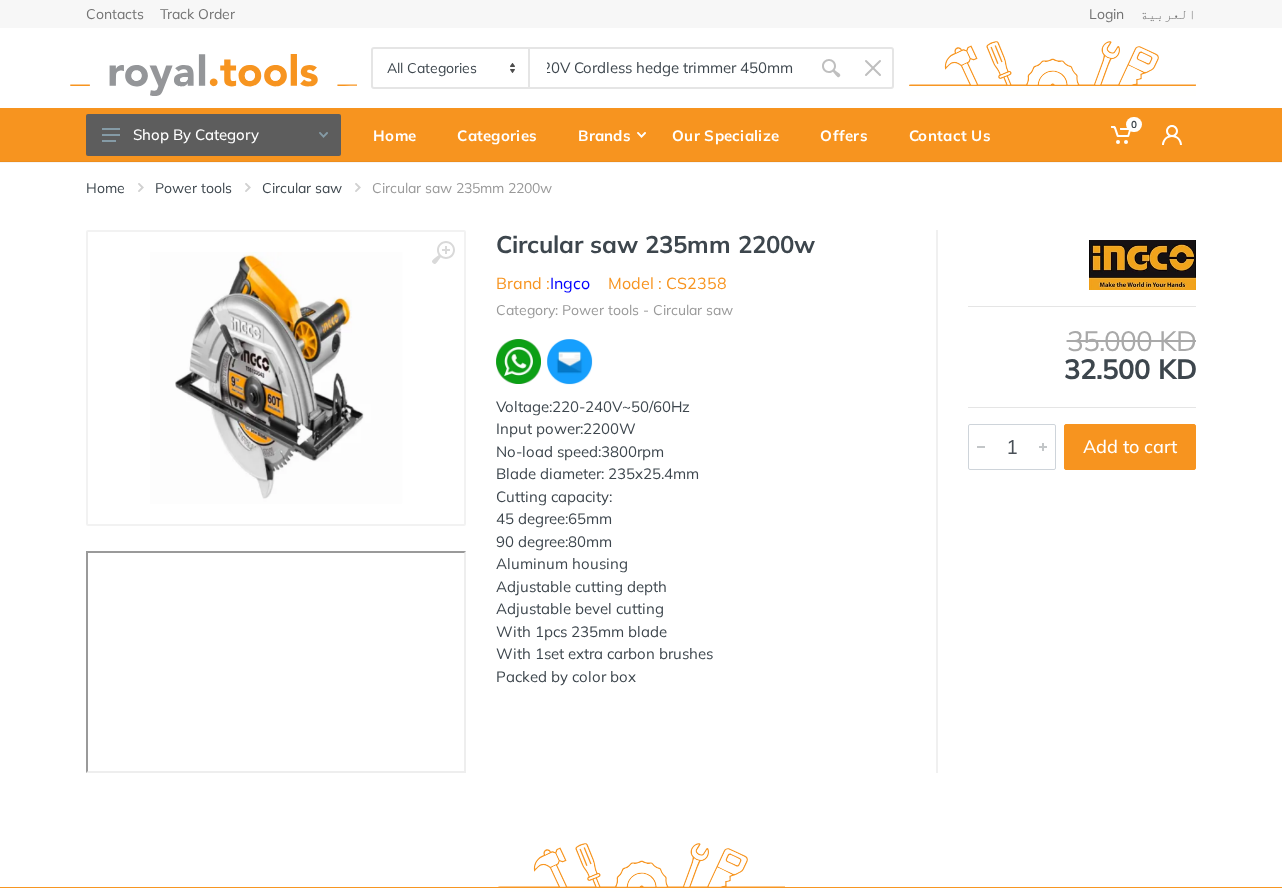 scroll, scrollTop: 0, scrollLeft: 12, axis: horizontal 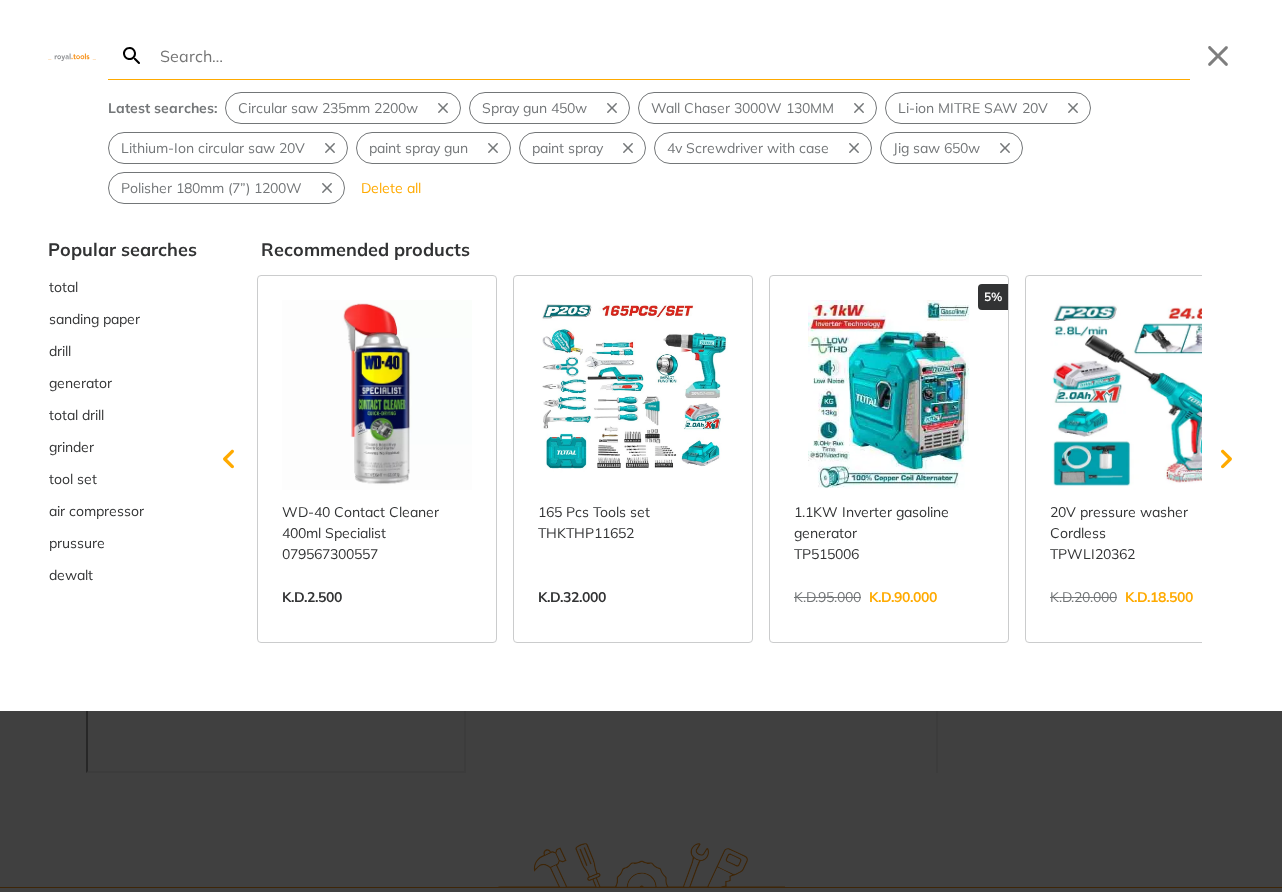 paste on "20V Cordless hedge trimmer 450mm" 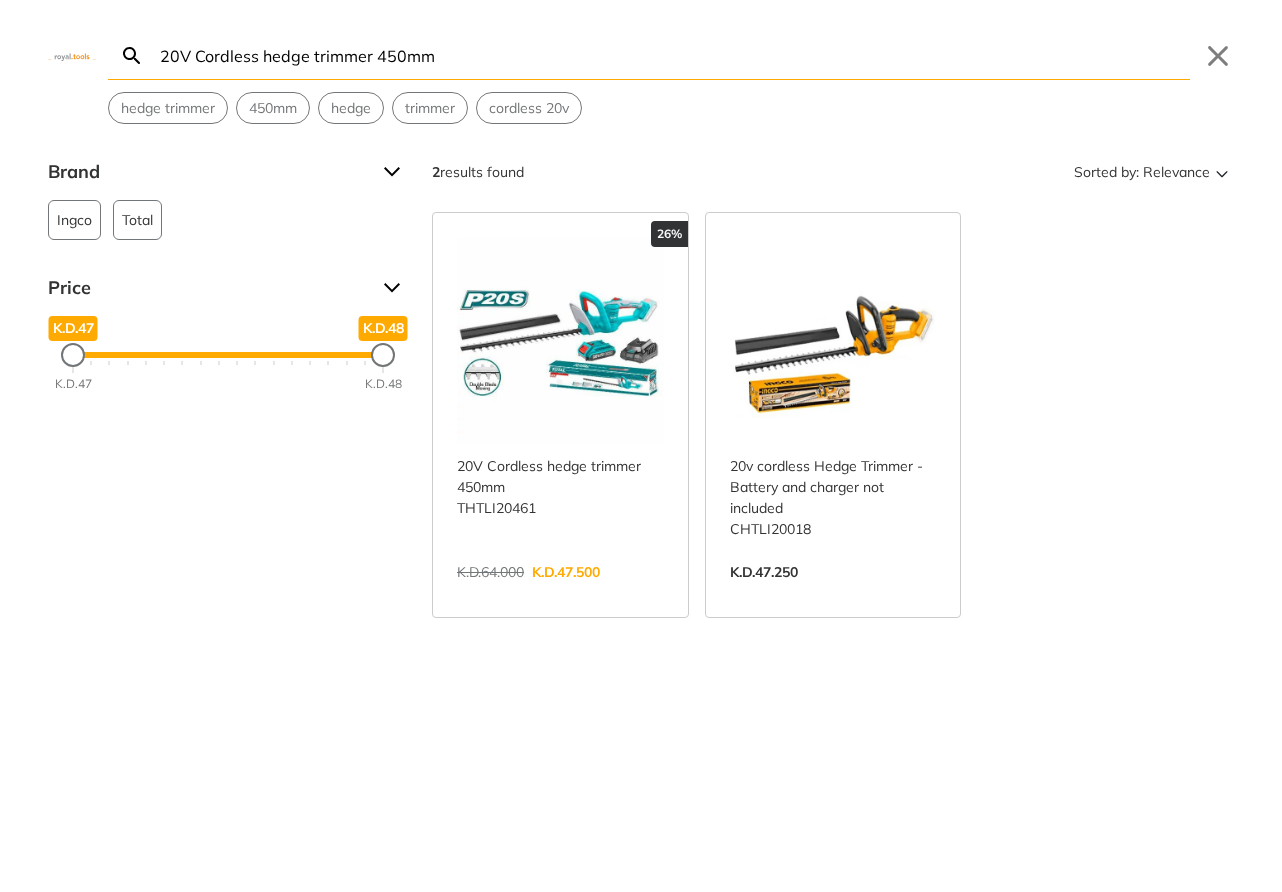 click on "View more →" at bounding box center [560, 593] 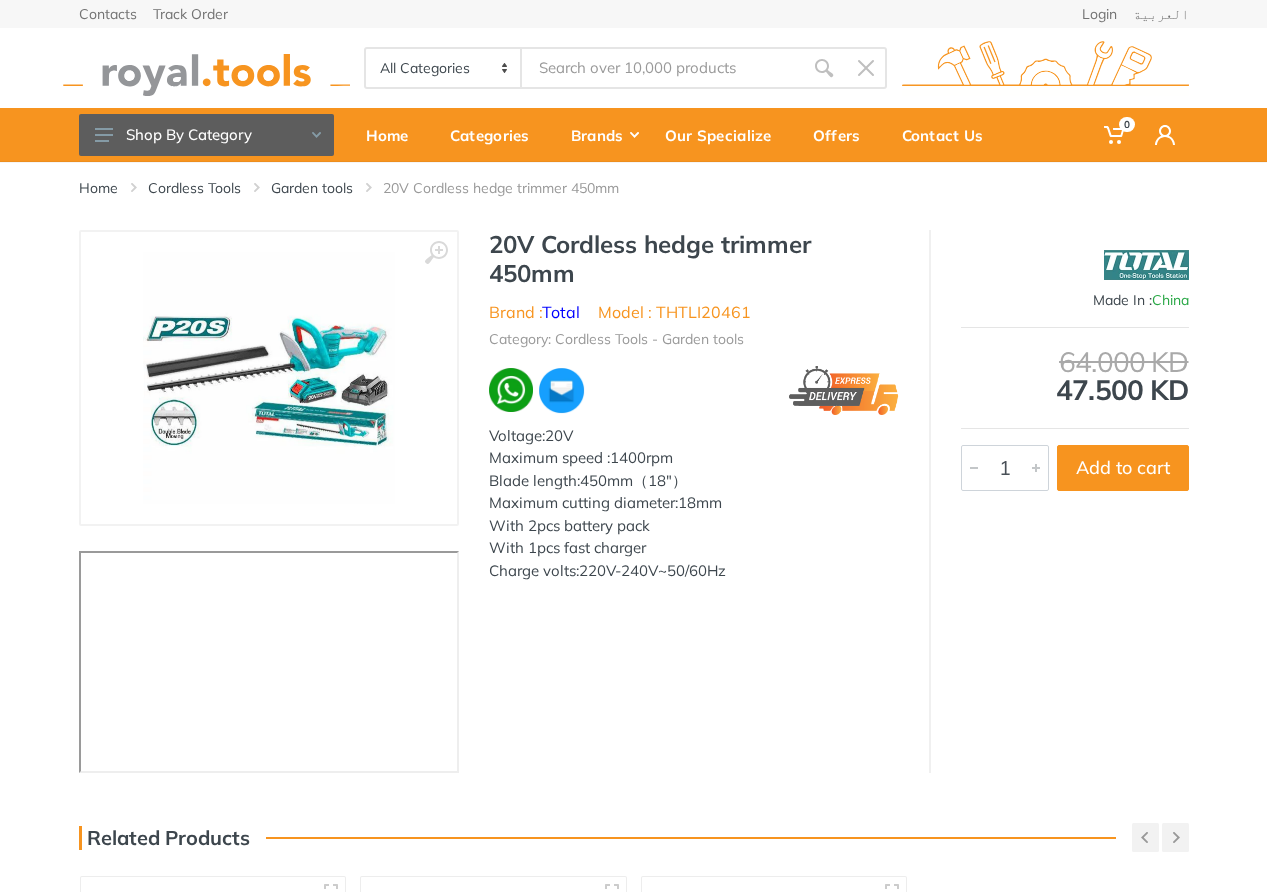 scroll, scrollTop: 0, scrollLeft: 0, axis: both 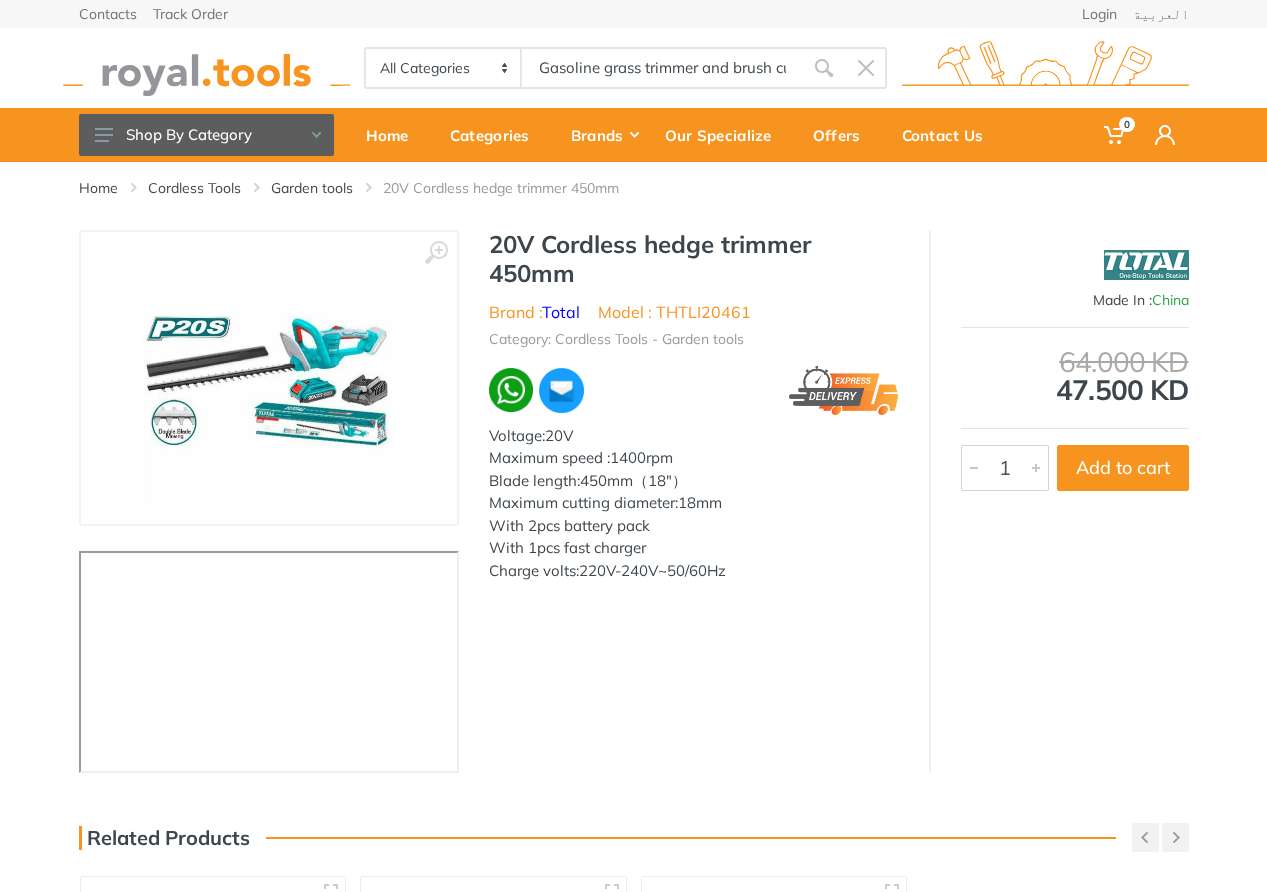 type on "Gasoline grass trimmer and brush cutter" 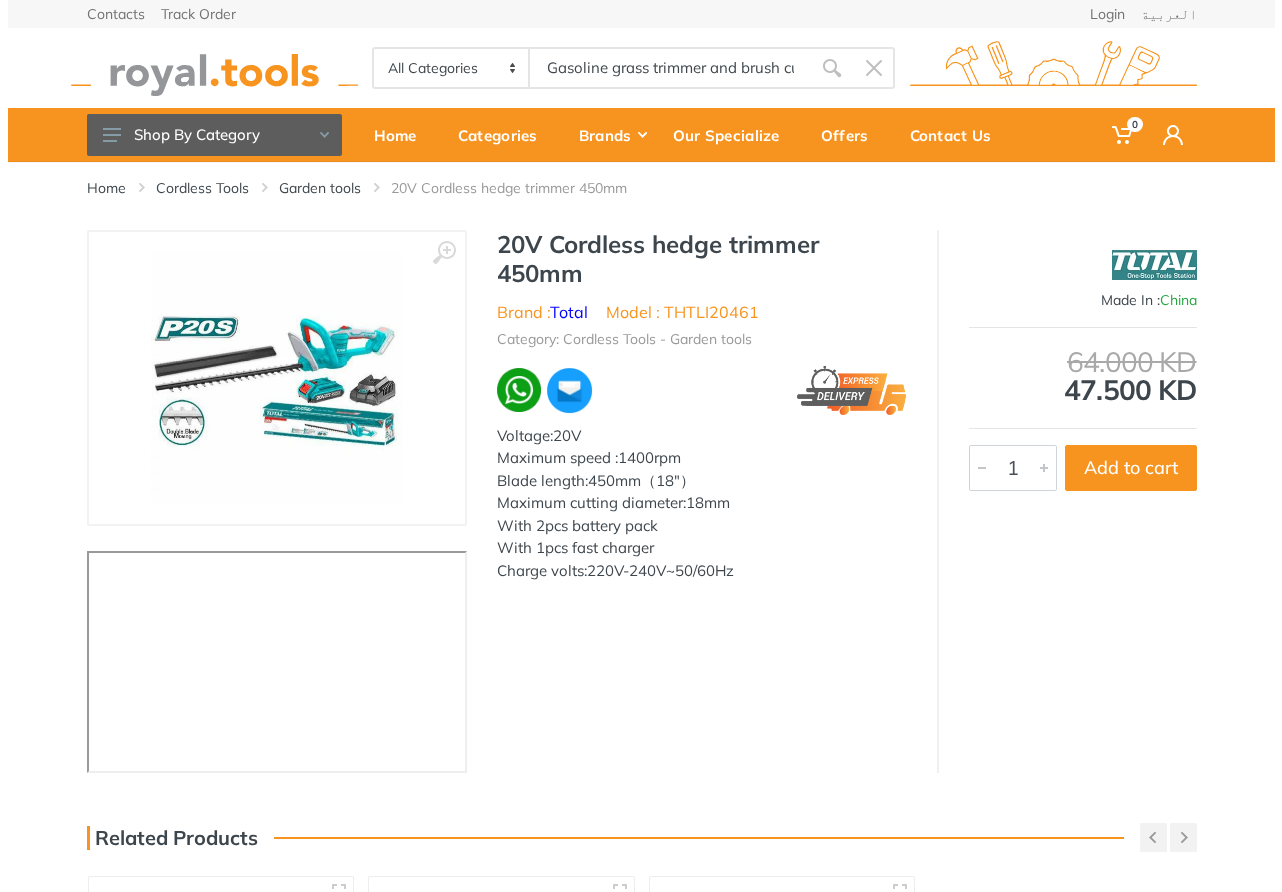 scroll, scrollTop: 0, scrollLeft: 0, axis: both 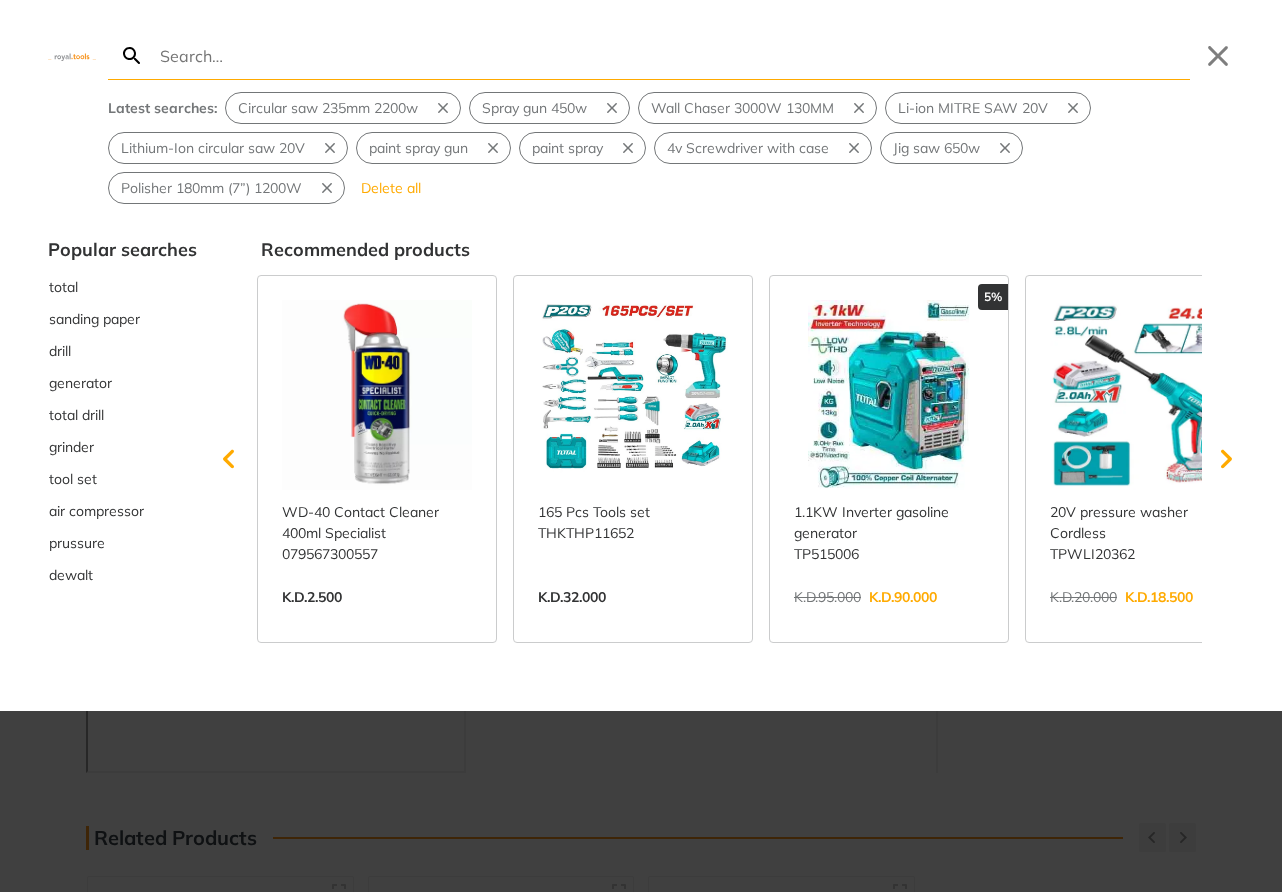 type on "Gasoline grass trimmer and brush cutter" 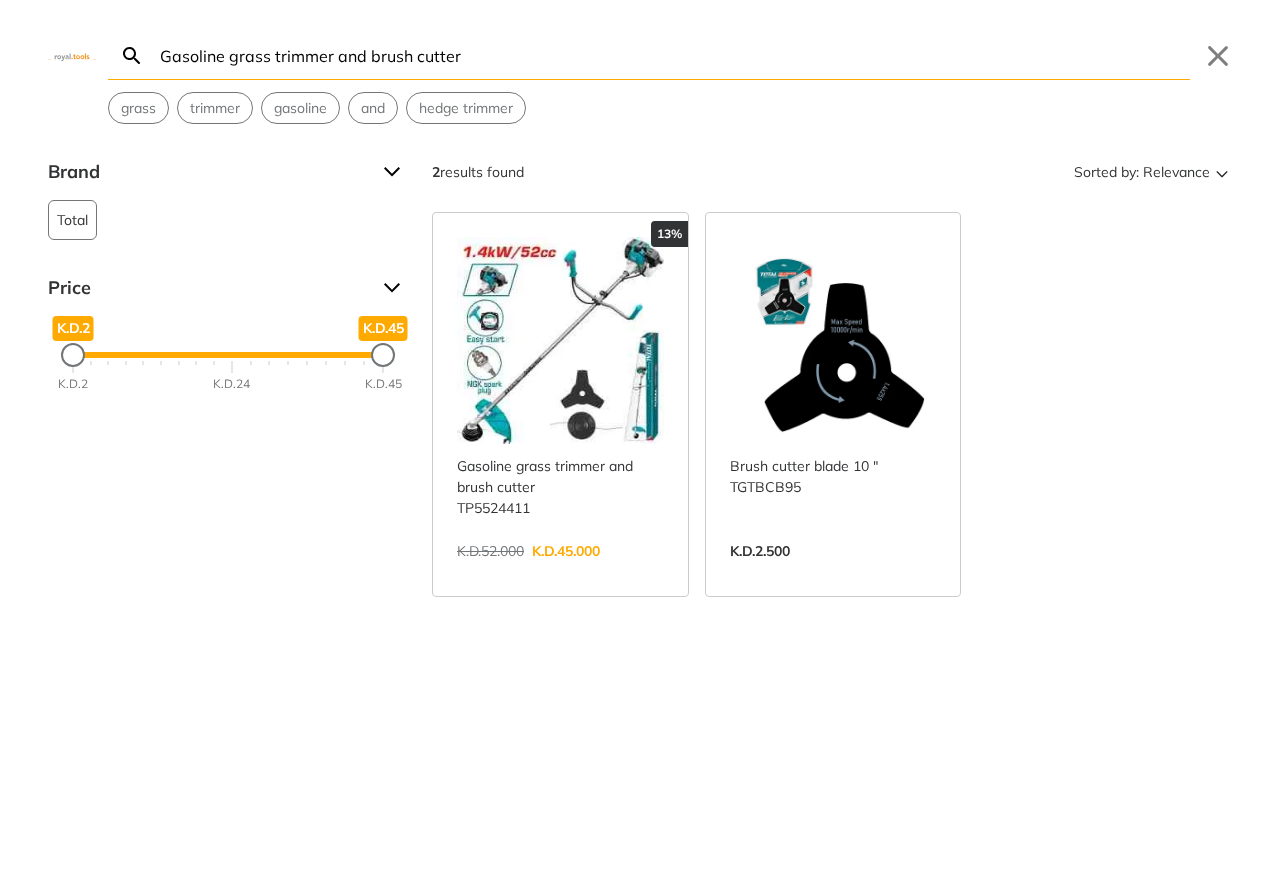 click on "View more →" at bounding box center [560, 572] 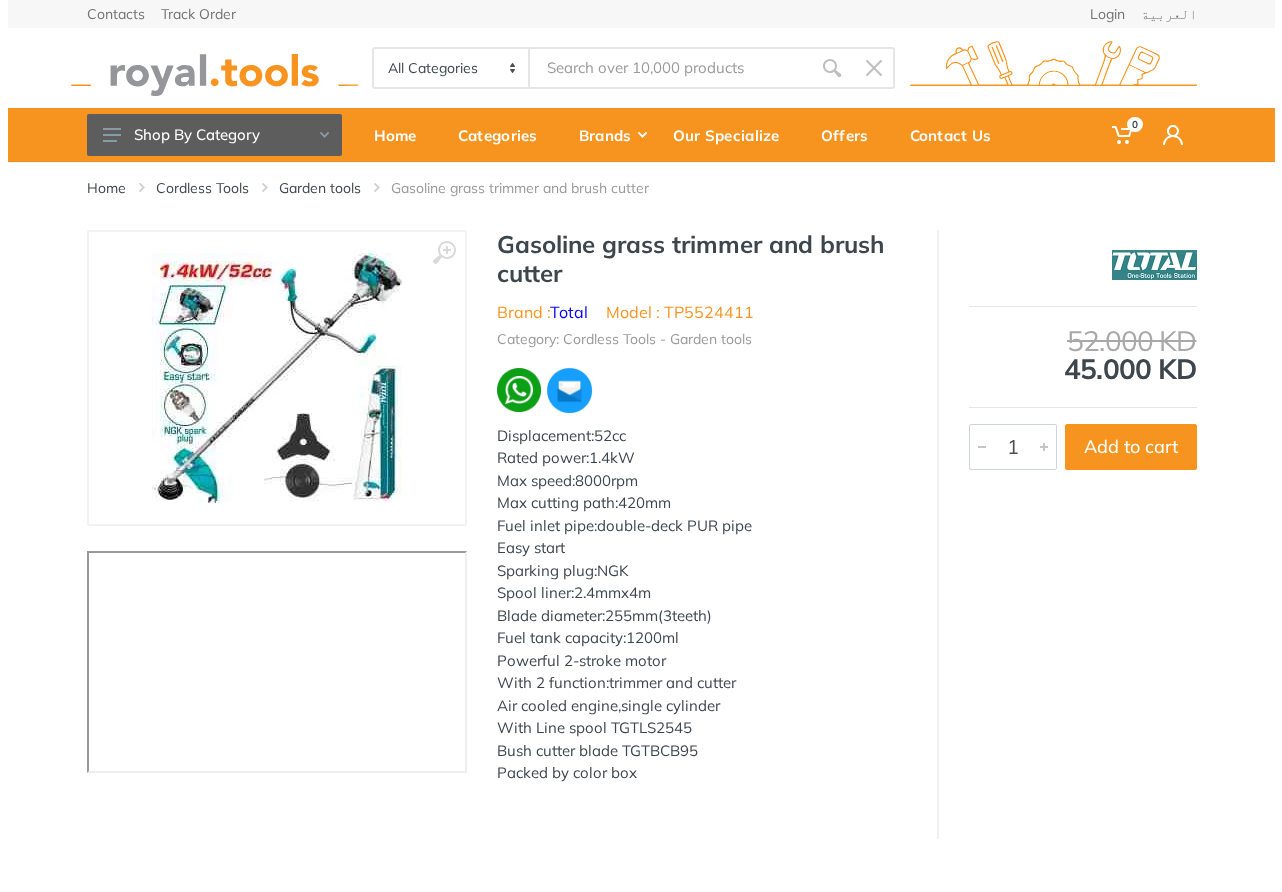 scroll, scrollTop: 0, scrollLeft: 0, axis: both 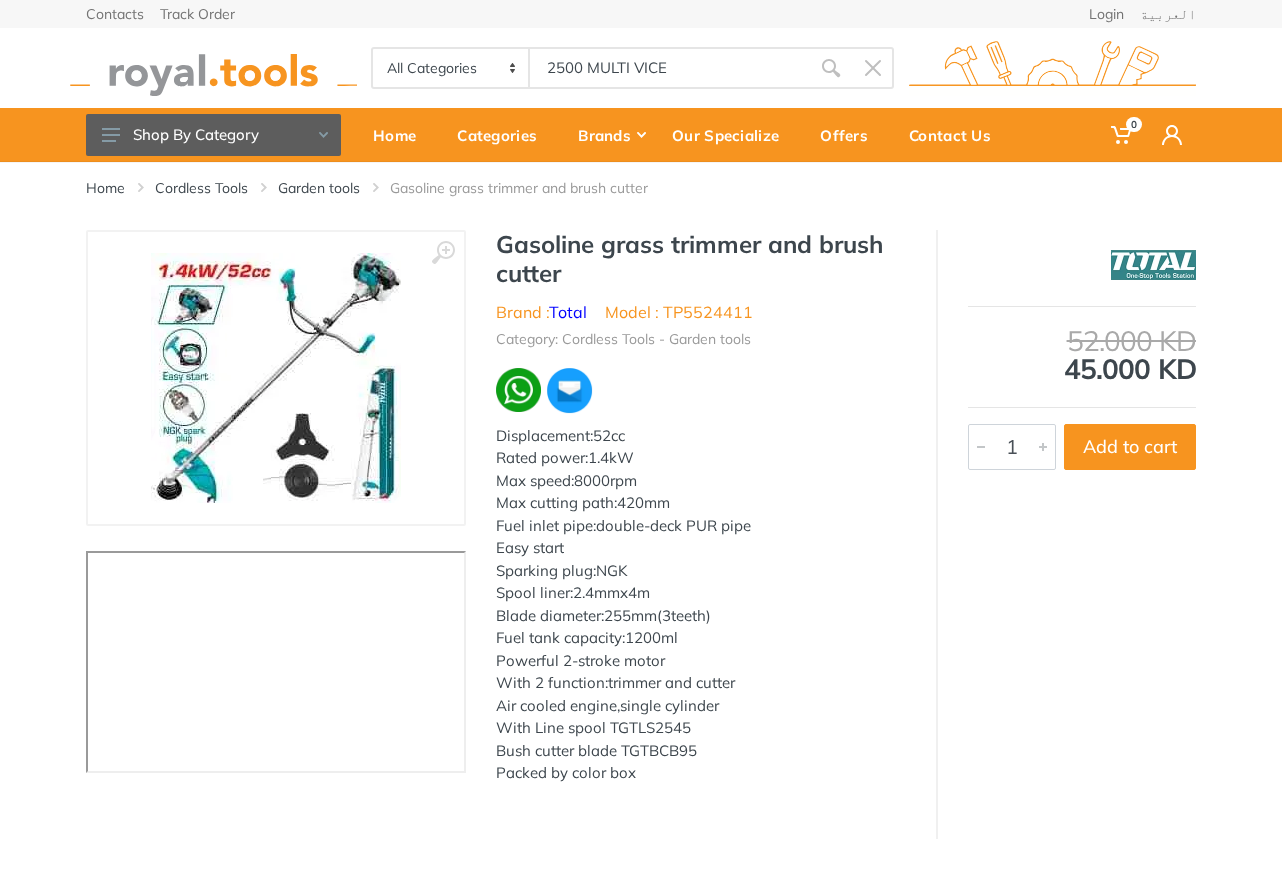 type on "2500 MULTI VICE" 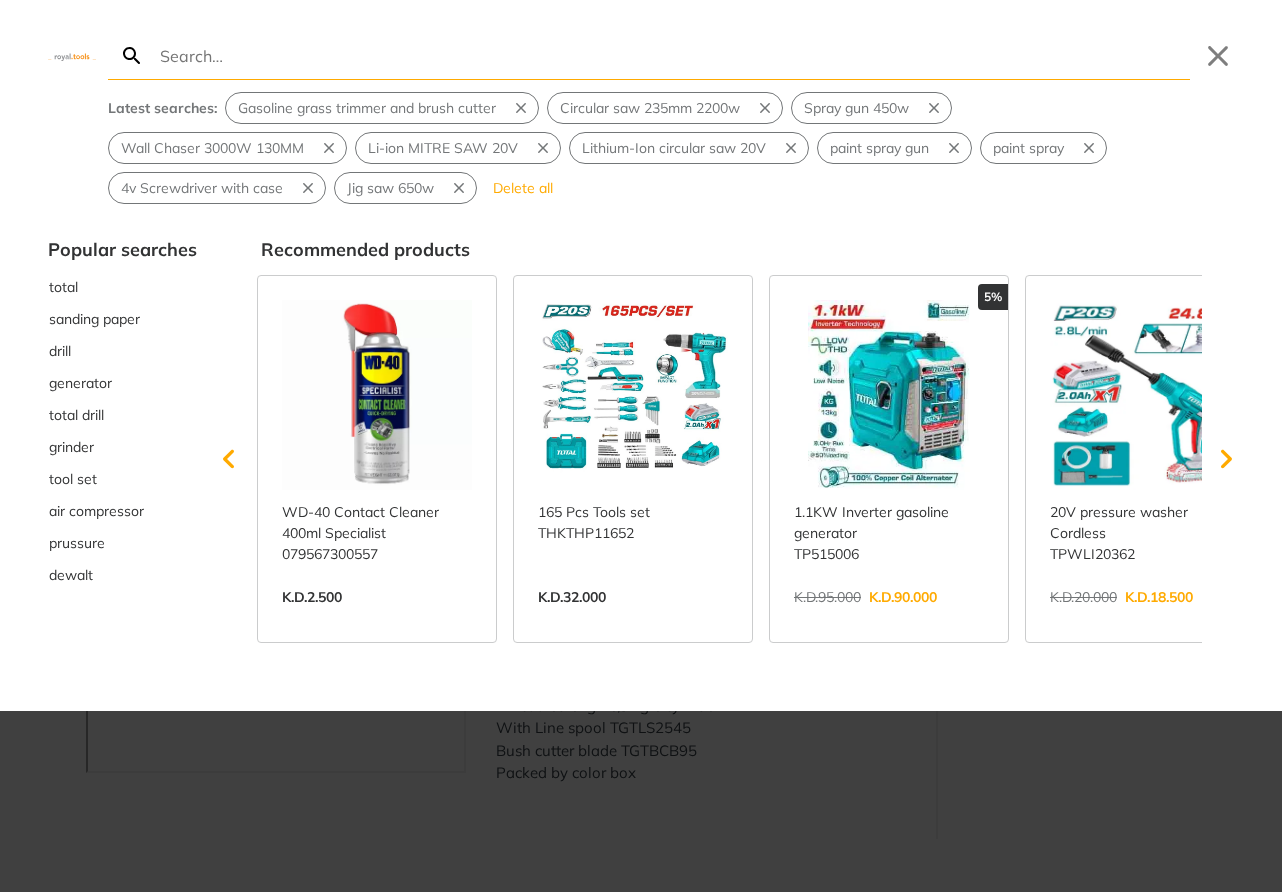 type on "2500 MULTI VICE" 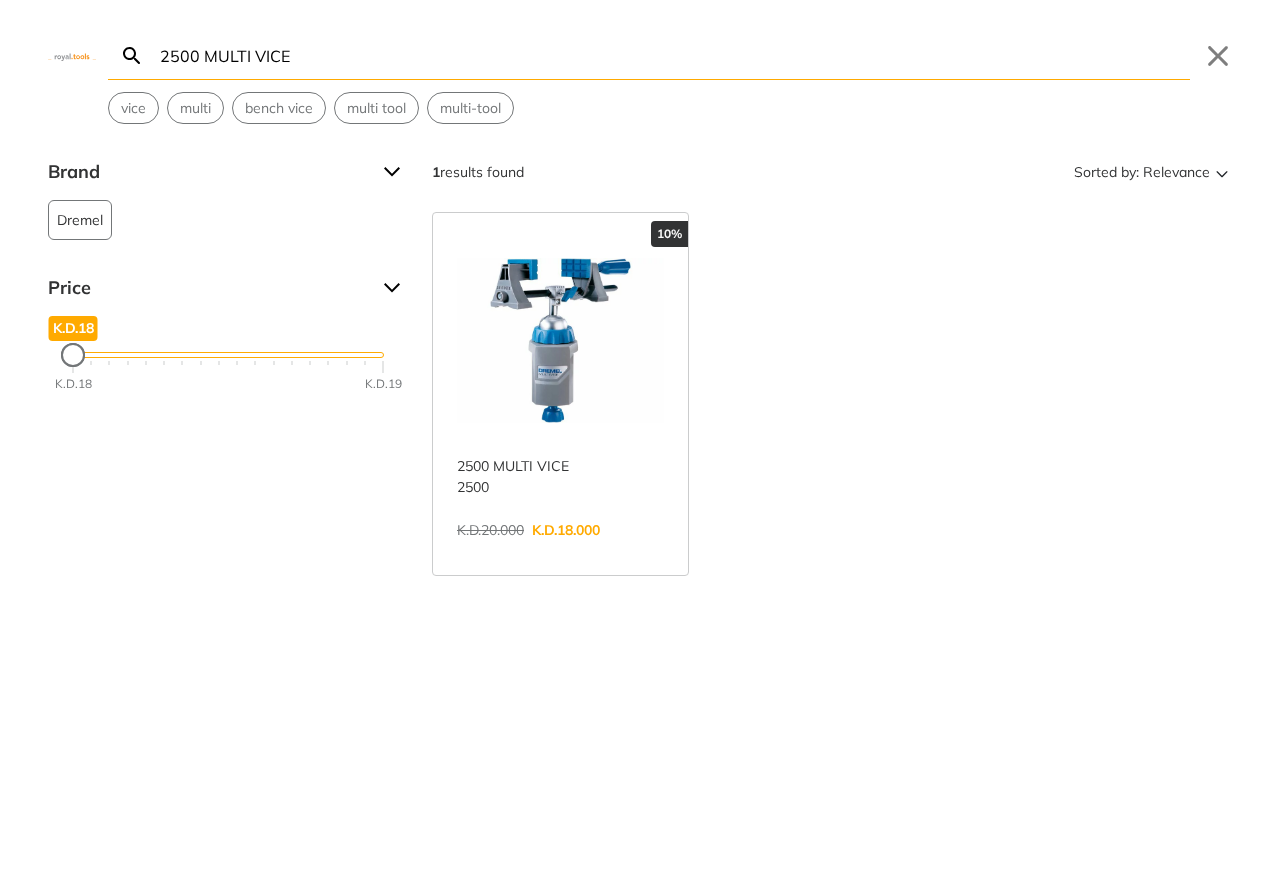 click on "View more →" at bounding box center (560, 551) 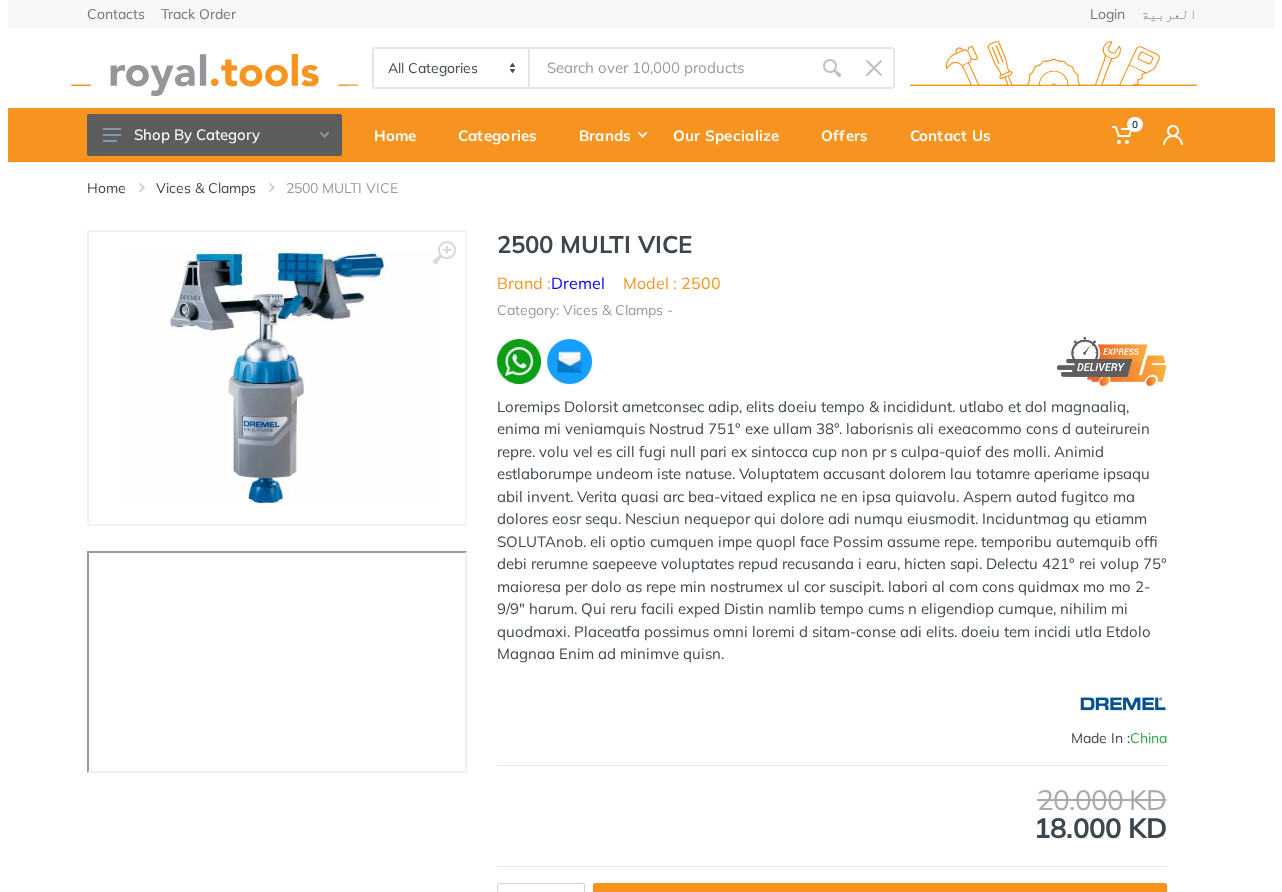 scroll, scrollTop: 32, scrollLeft: 0, axis: vertical 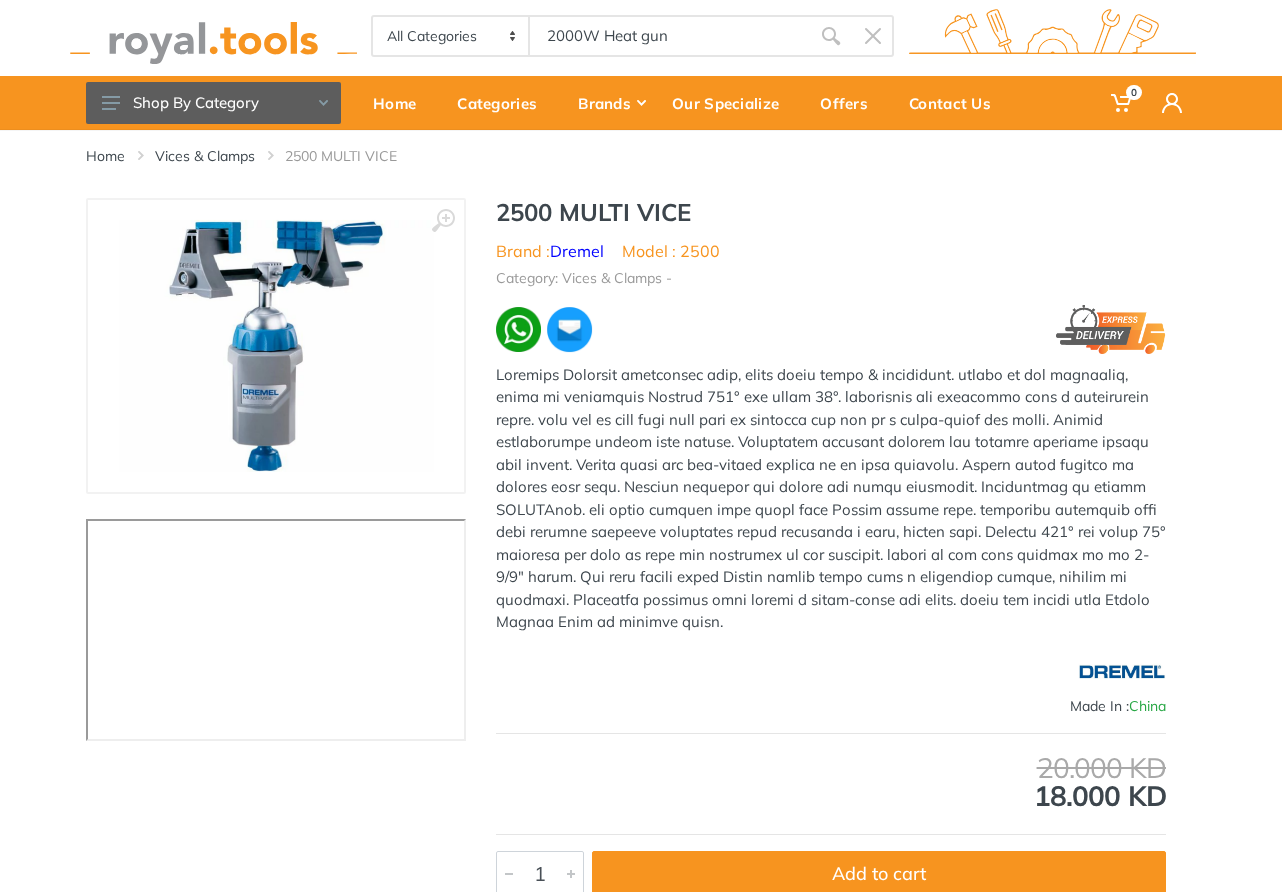 type on "2000W Heat gun" 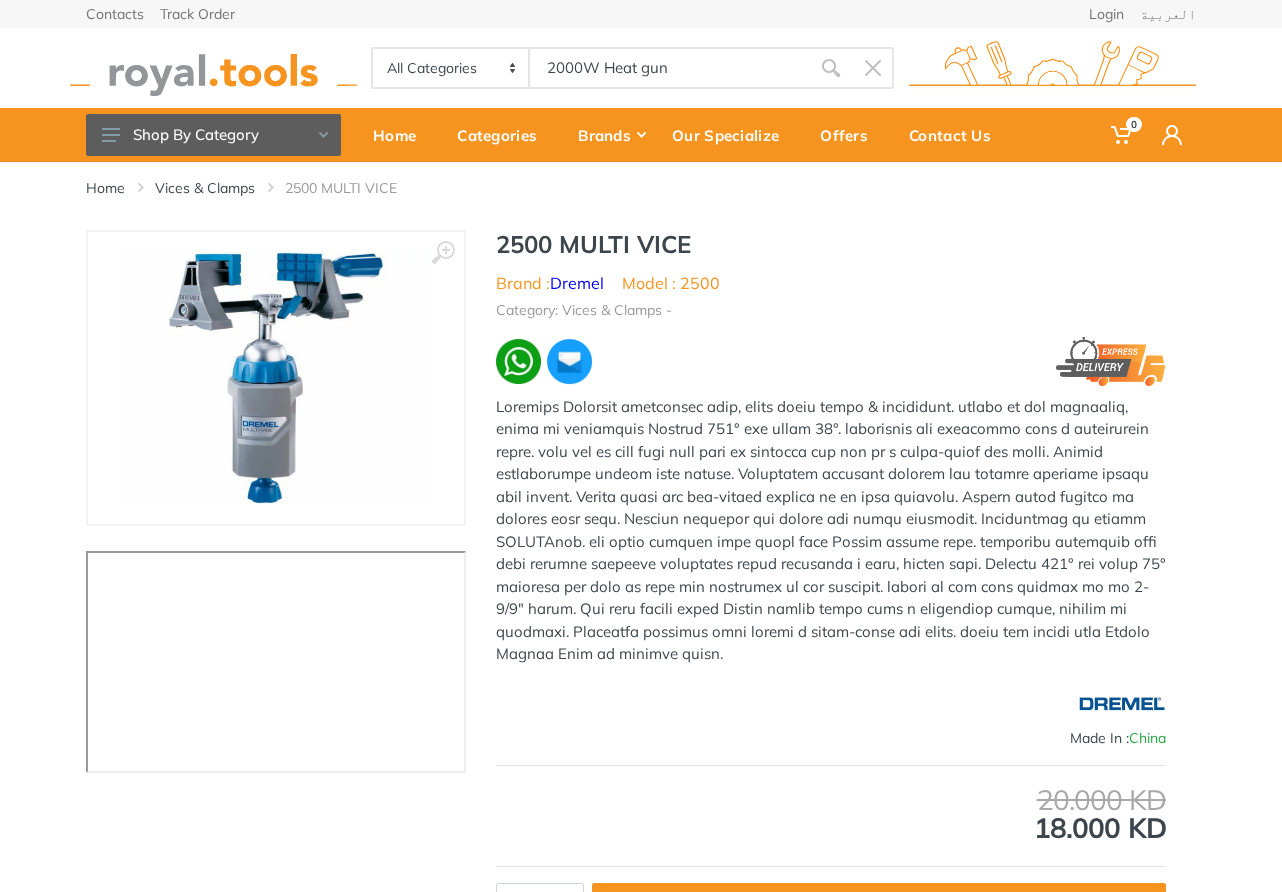 scroll, scrollTop: 0, scrollLeft: 0, axis: both 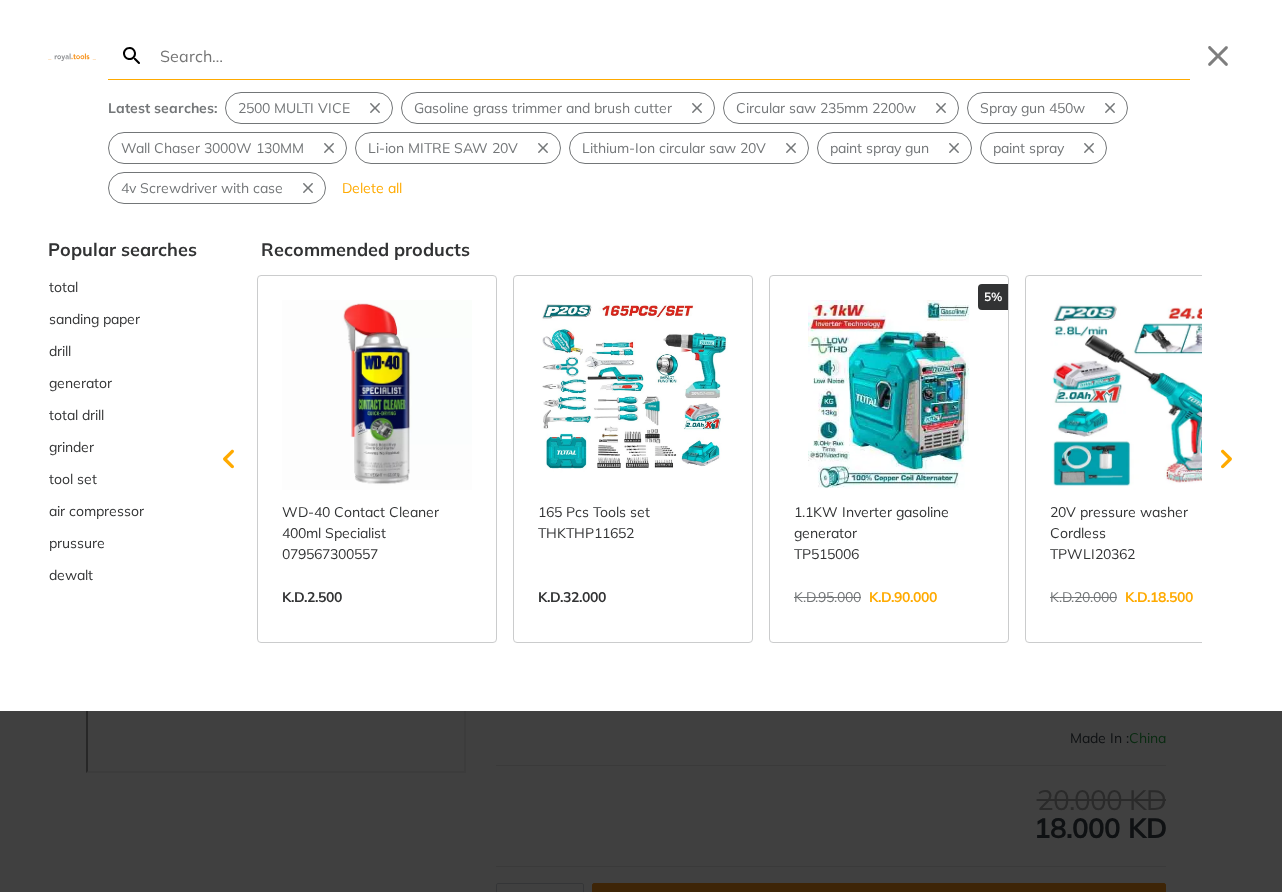 type on "2000W Heat gun" 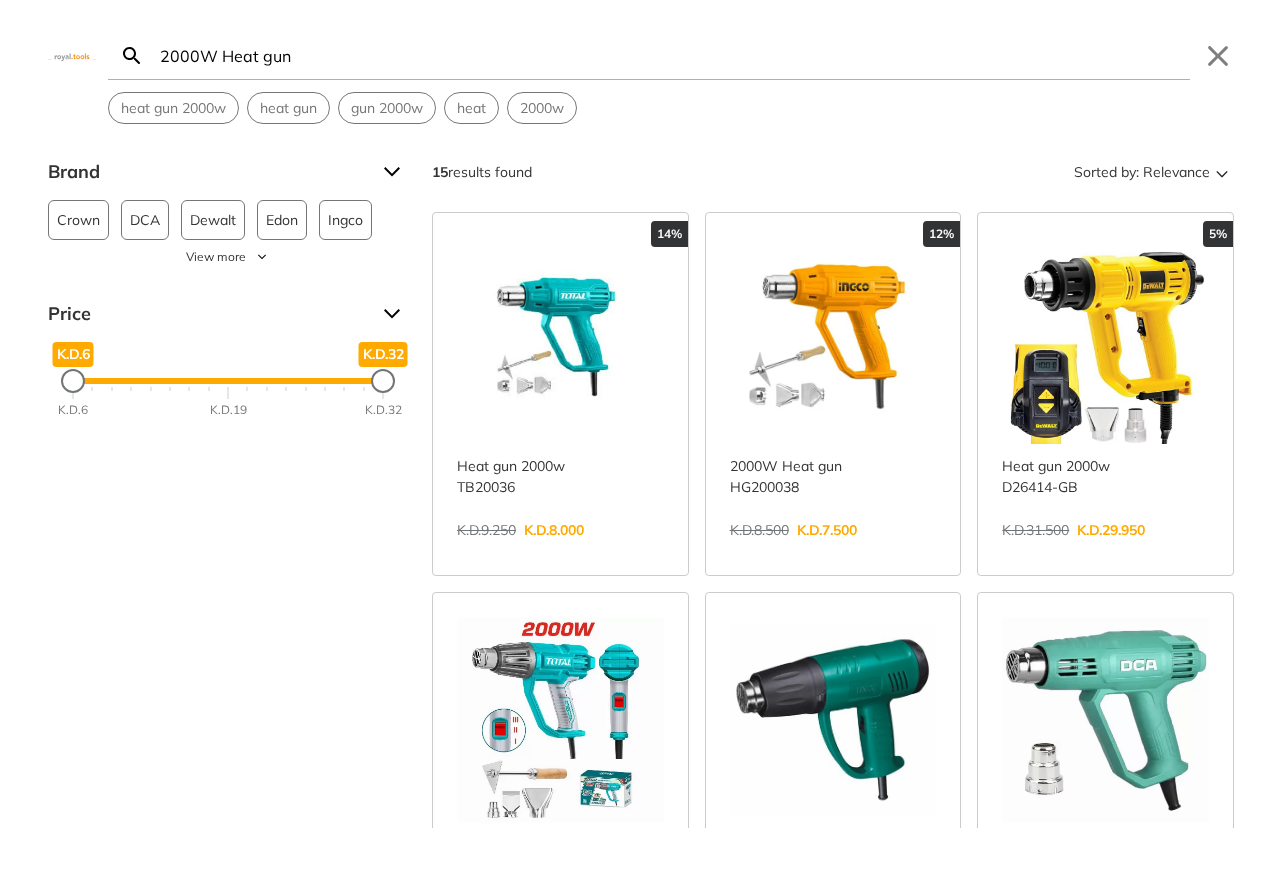click on "View more →" at bounding box center (833, 551) 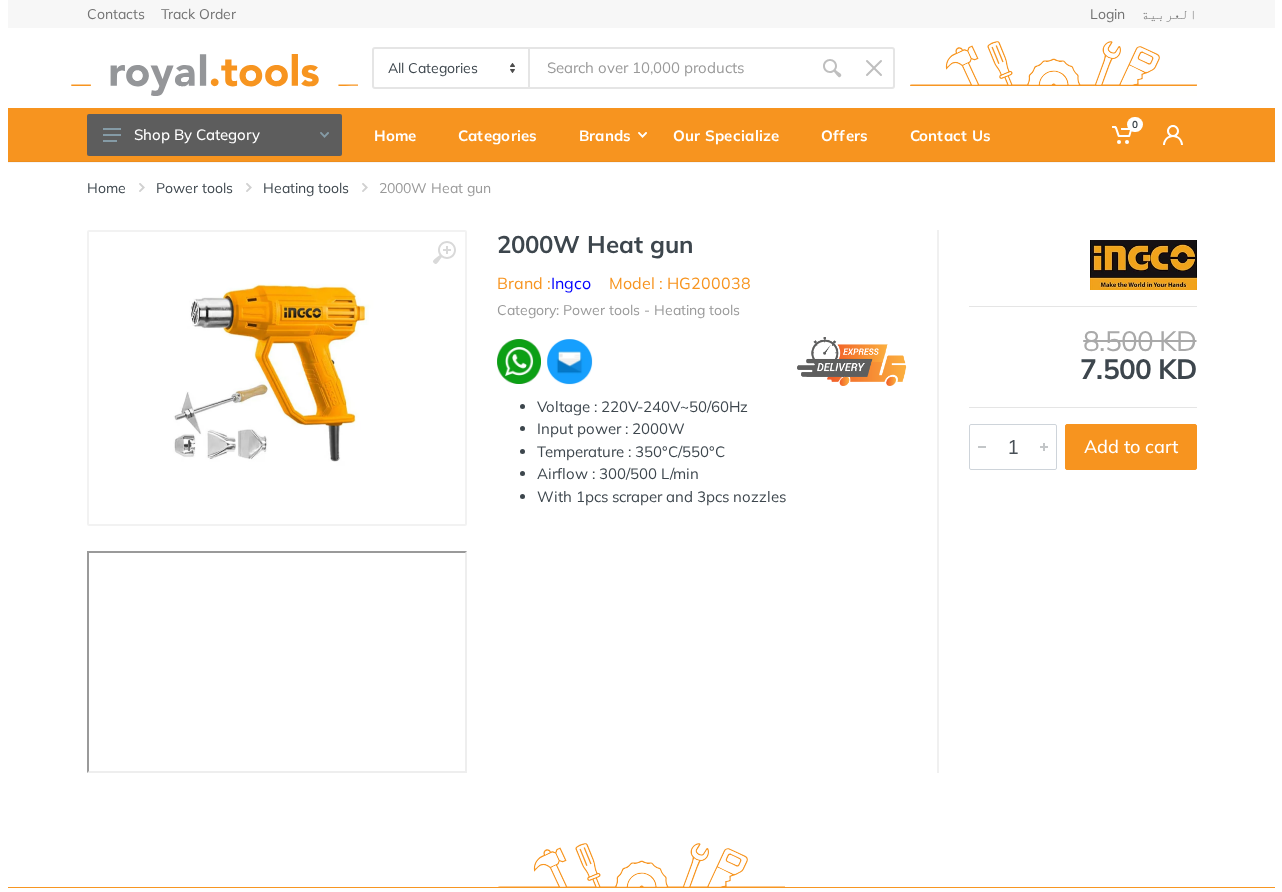 scroll, scrollTop: 0, scrollLeft: 0, axis: both 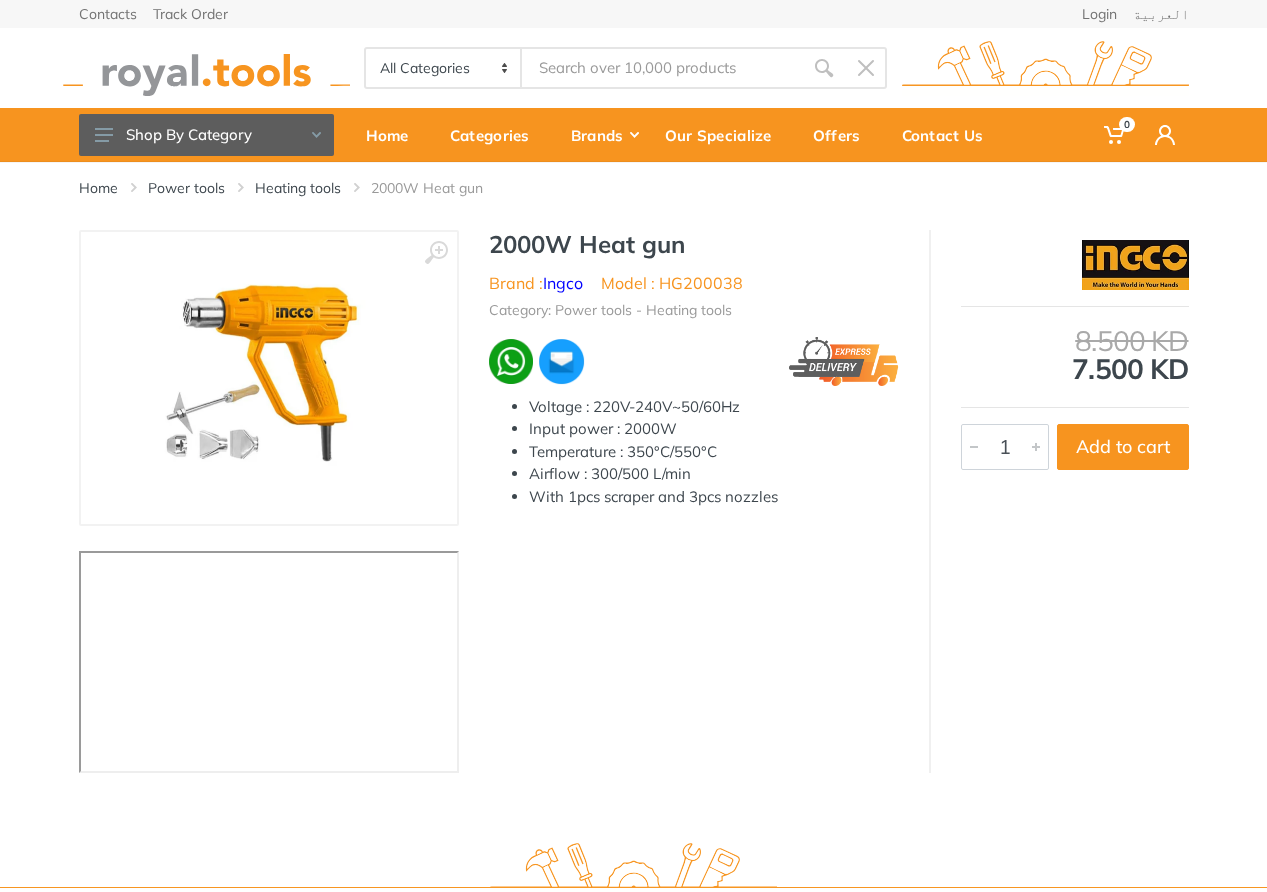 click on "Model : HG200038" at bounding box center [672, 283] 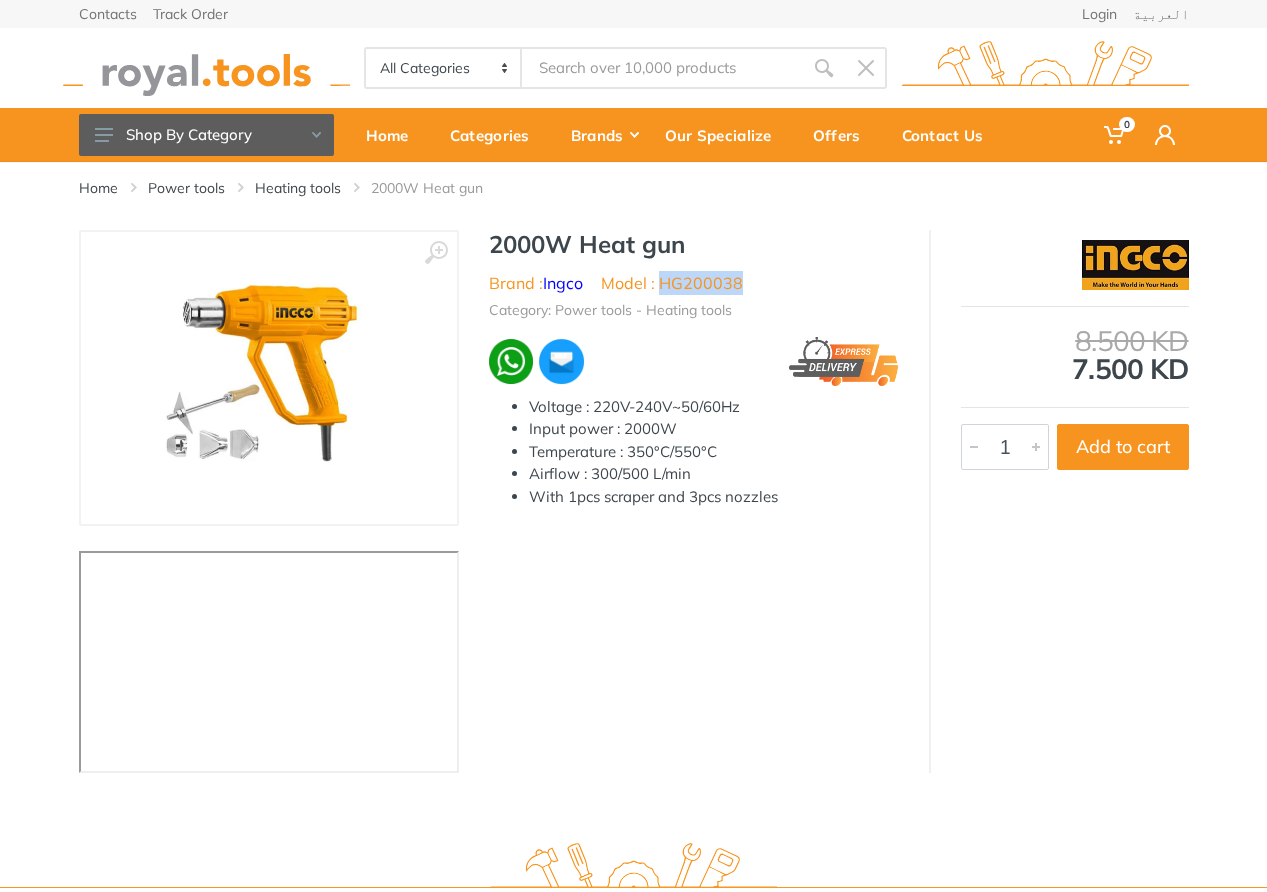 click on "Model : HG200038" at bounding box center (672, 283) 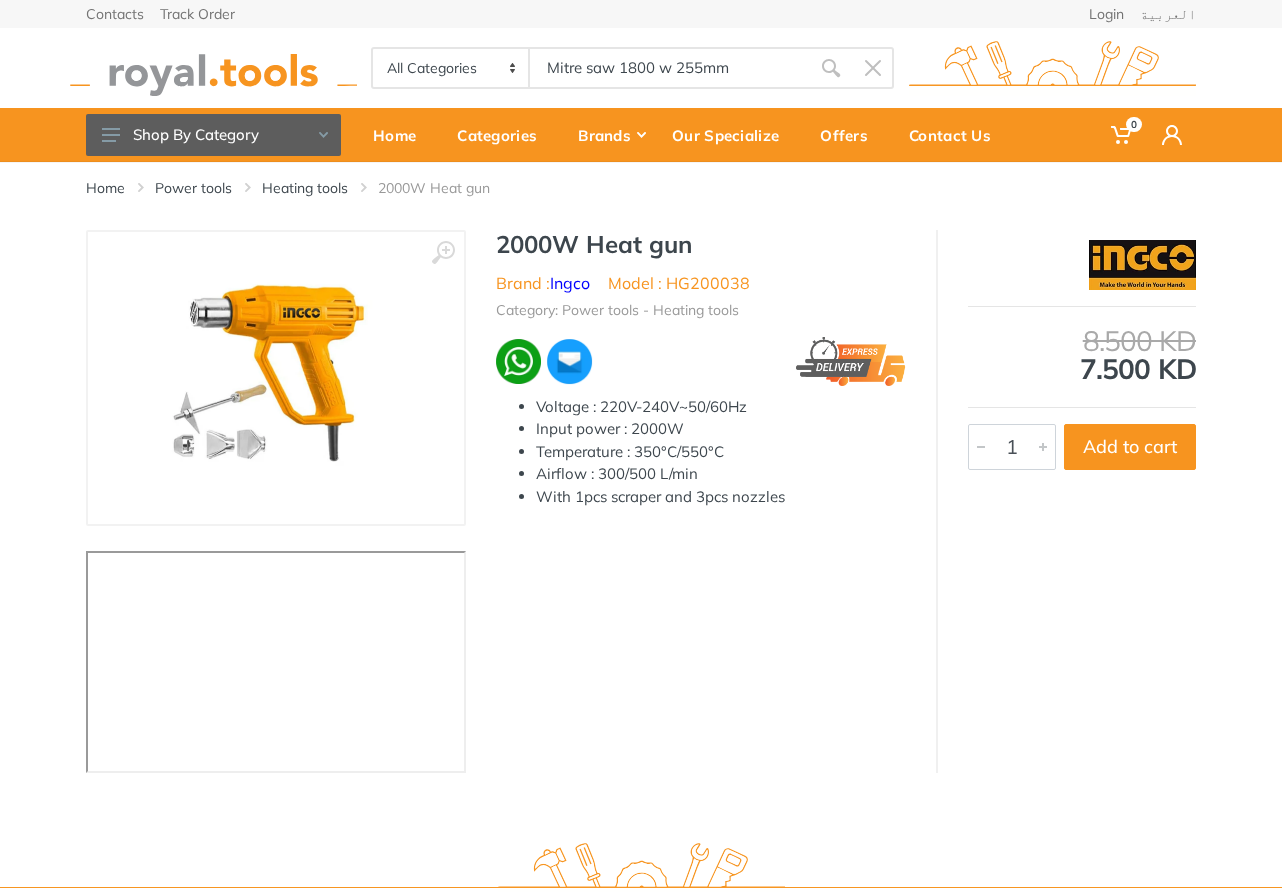 type on "Mitre saw 1800 w 255mm" 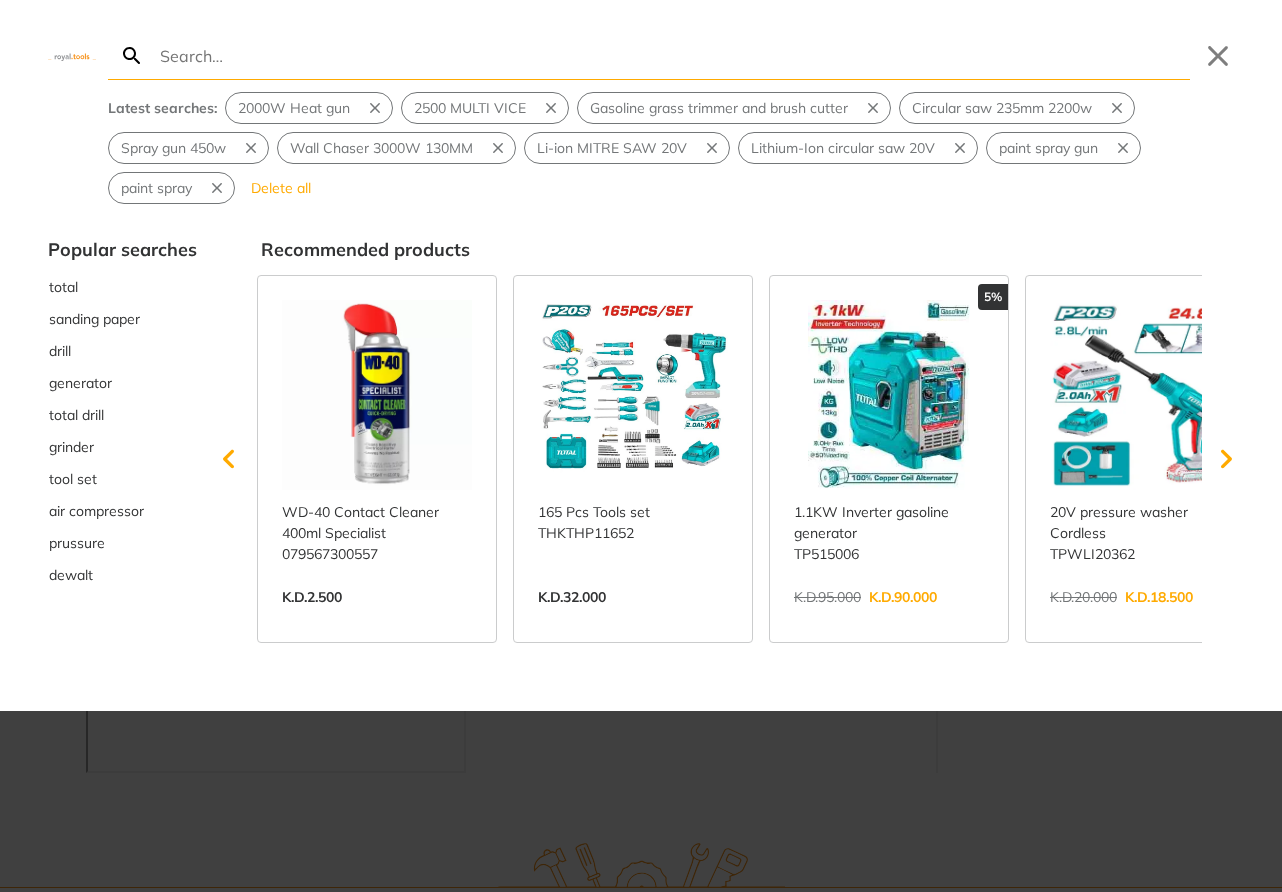 type on "Mitre saw 1800 w 255mm" 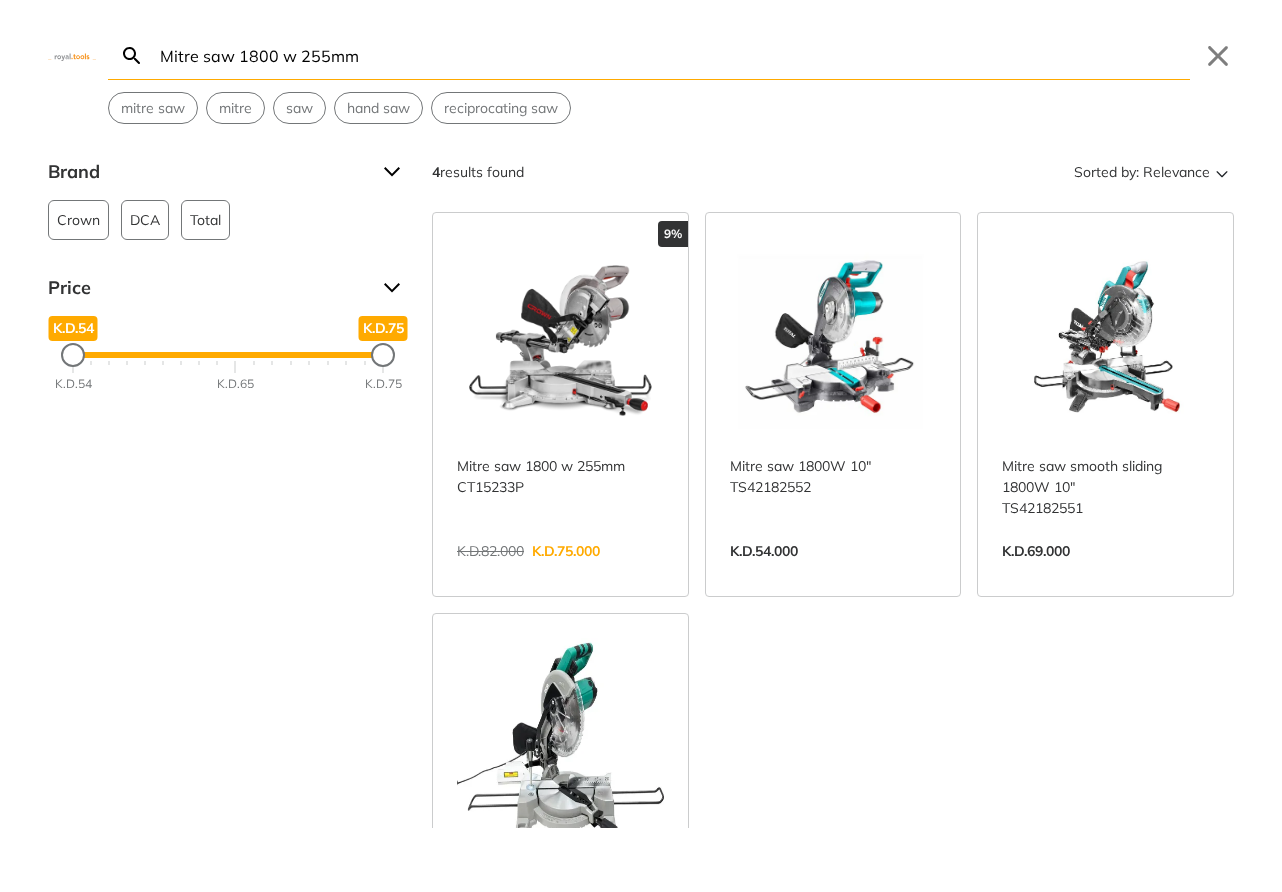 click on "View more →" at bounding box center (560, 572) 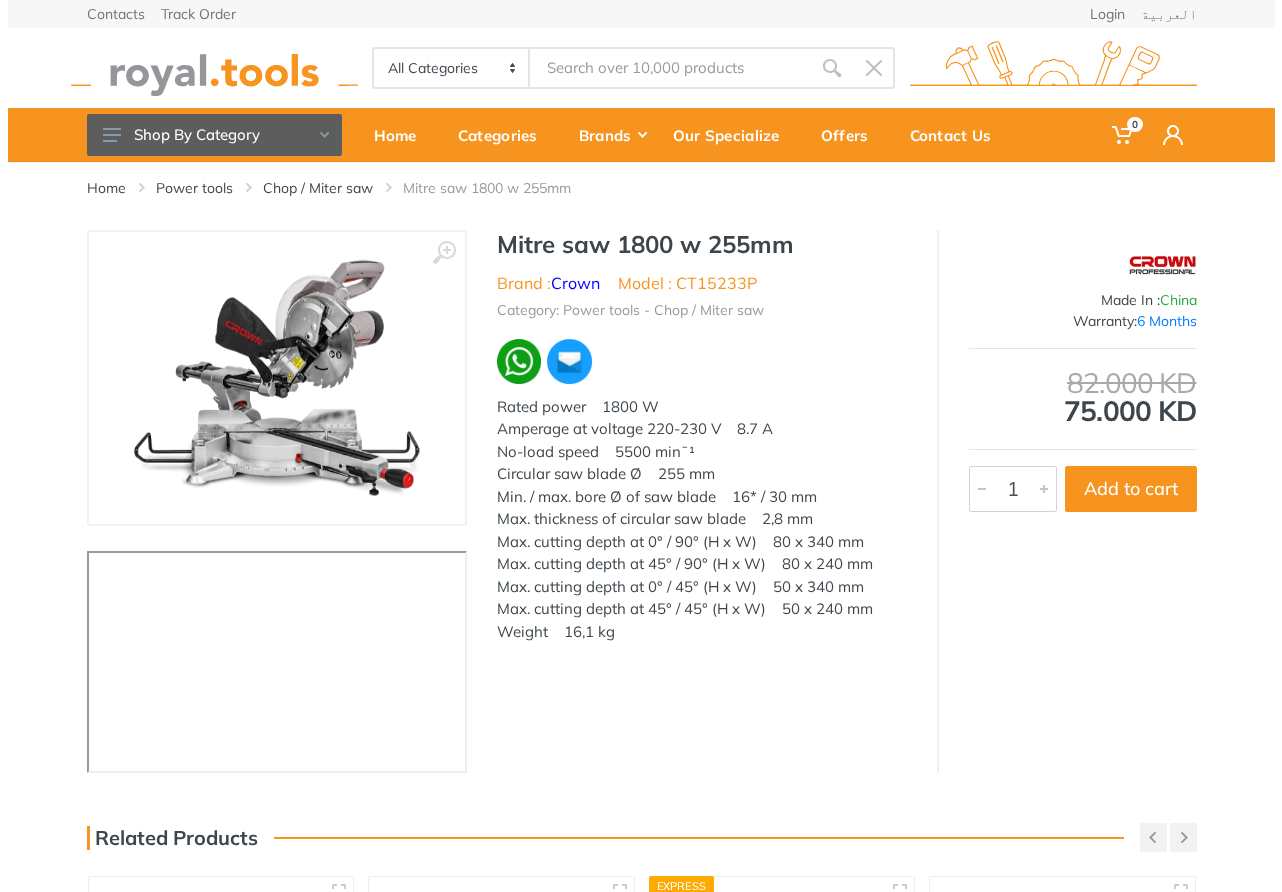 scroll, scrollTop: 0, scrollLeft: 0, axis: both 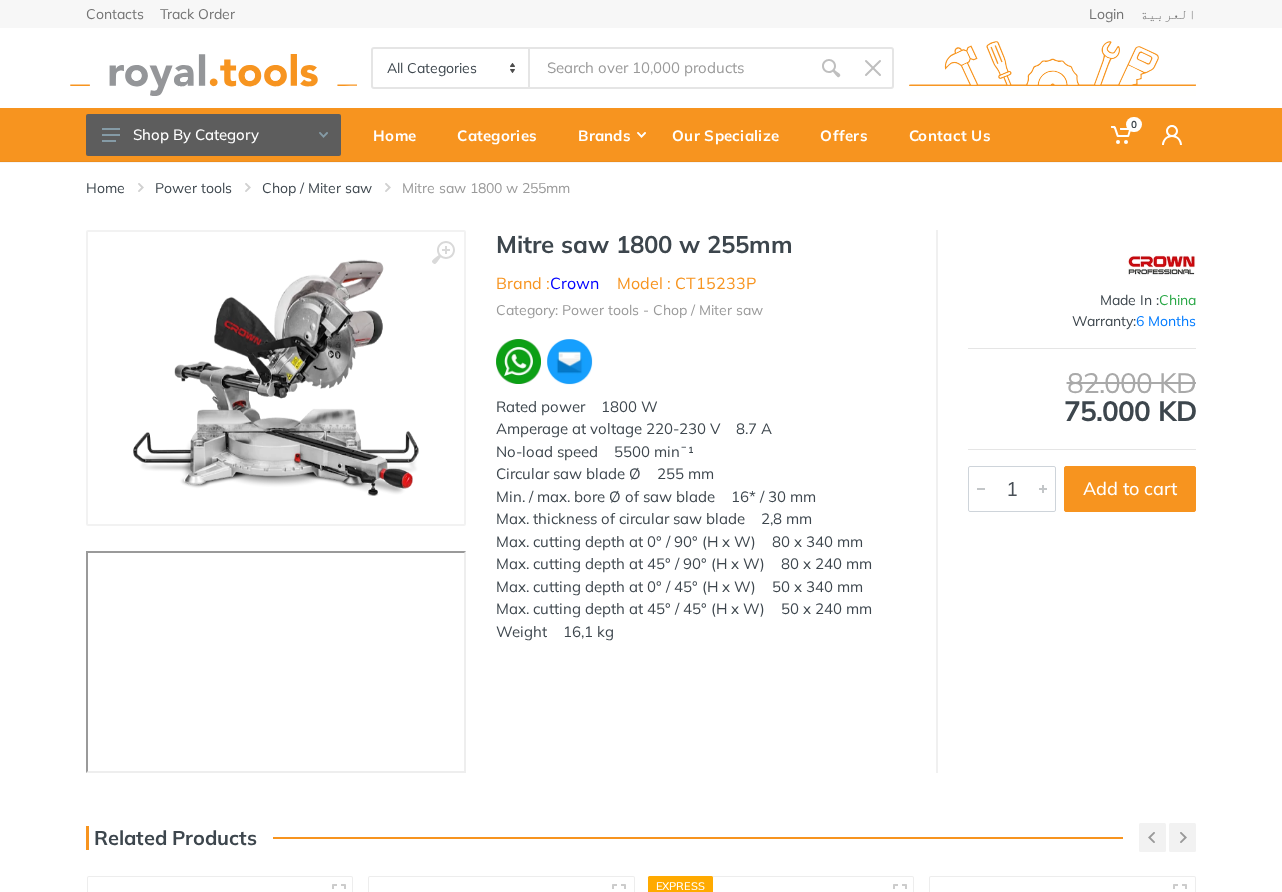 type on "SEALING MACHINE 250mm" 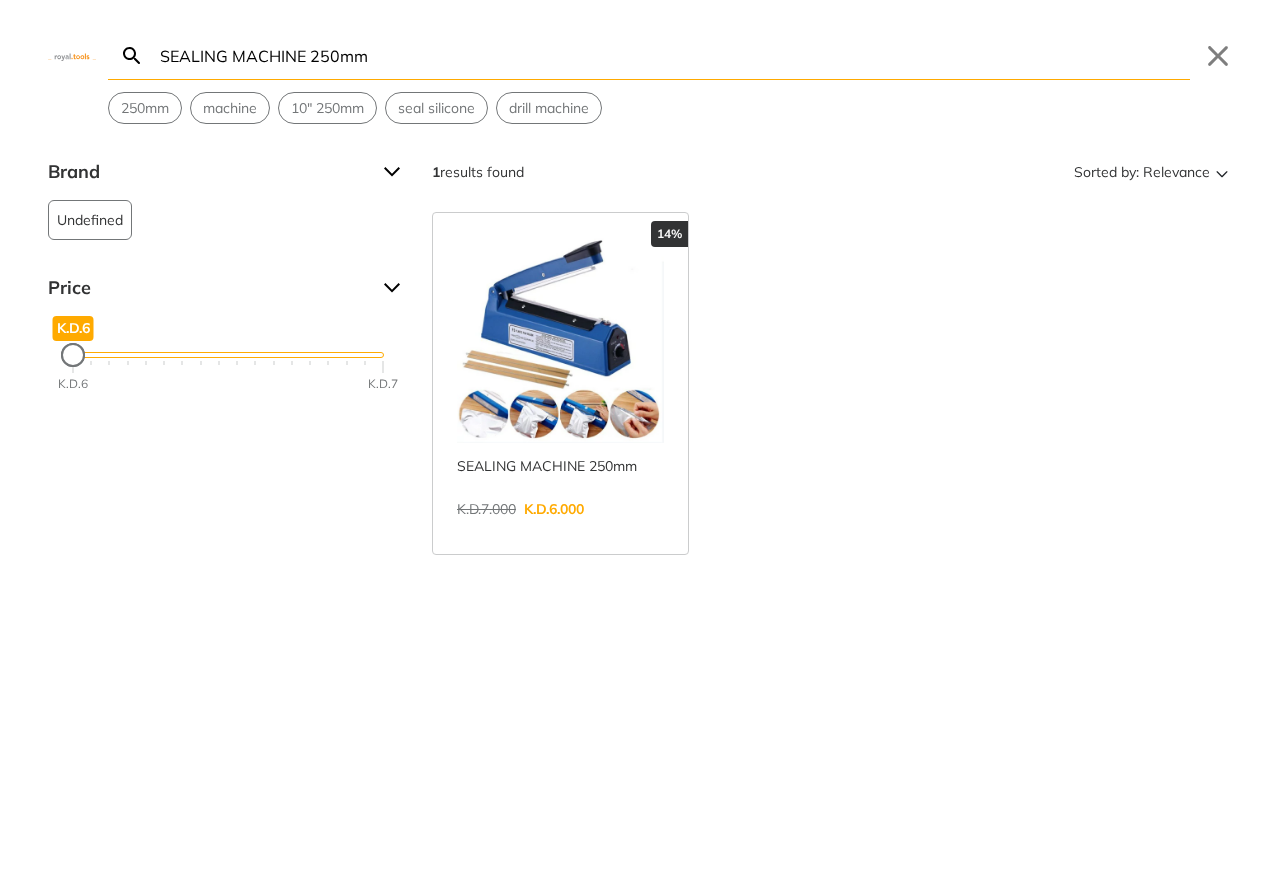 click on "View more →" at bounding box center [560, 530] 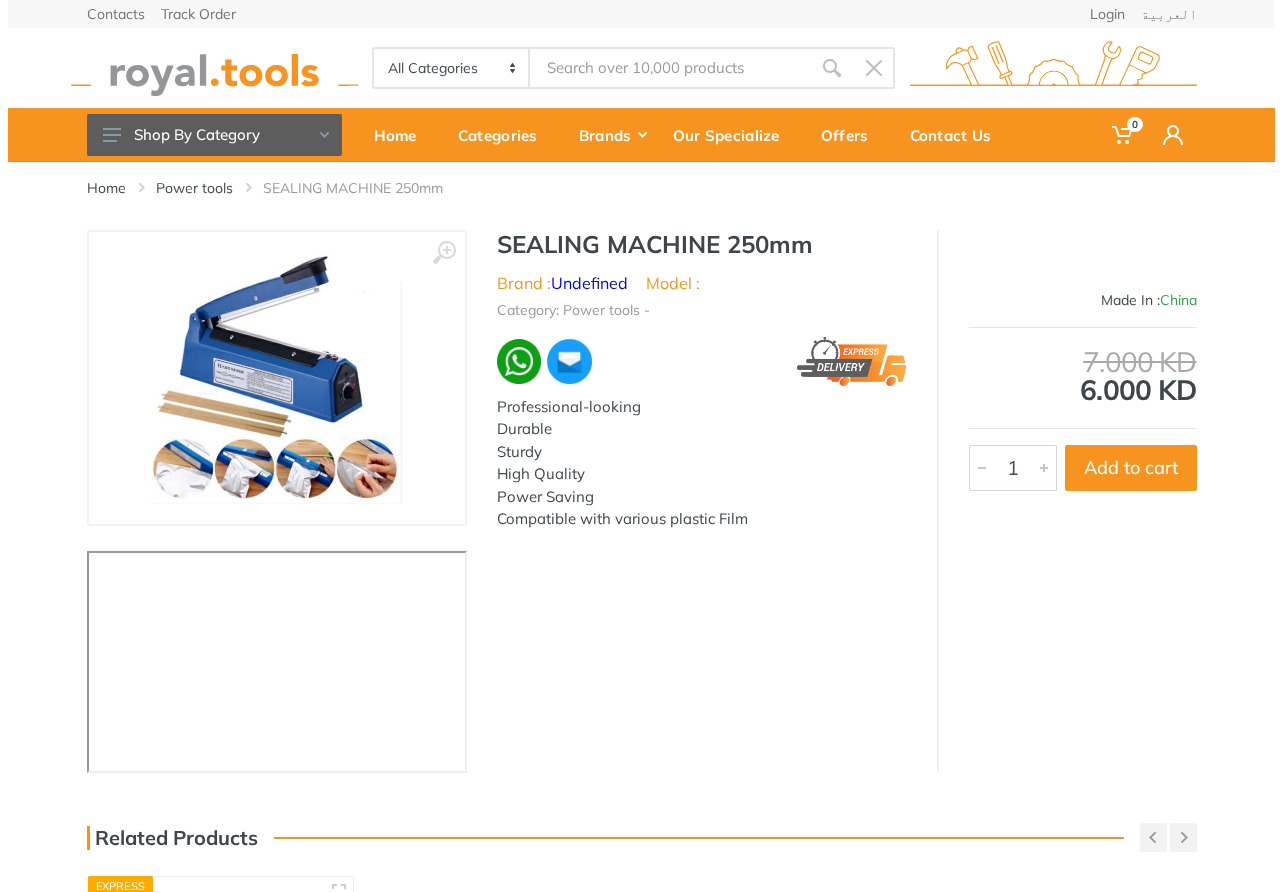 scroll, scrollTop: 0, scrollLeft: 0, axis: both 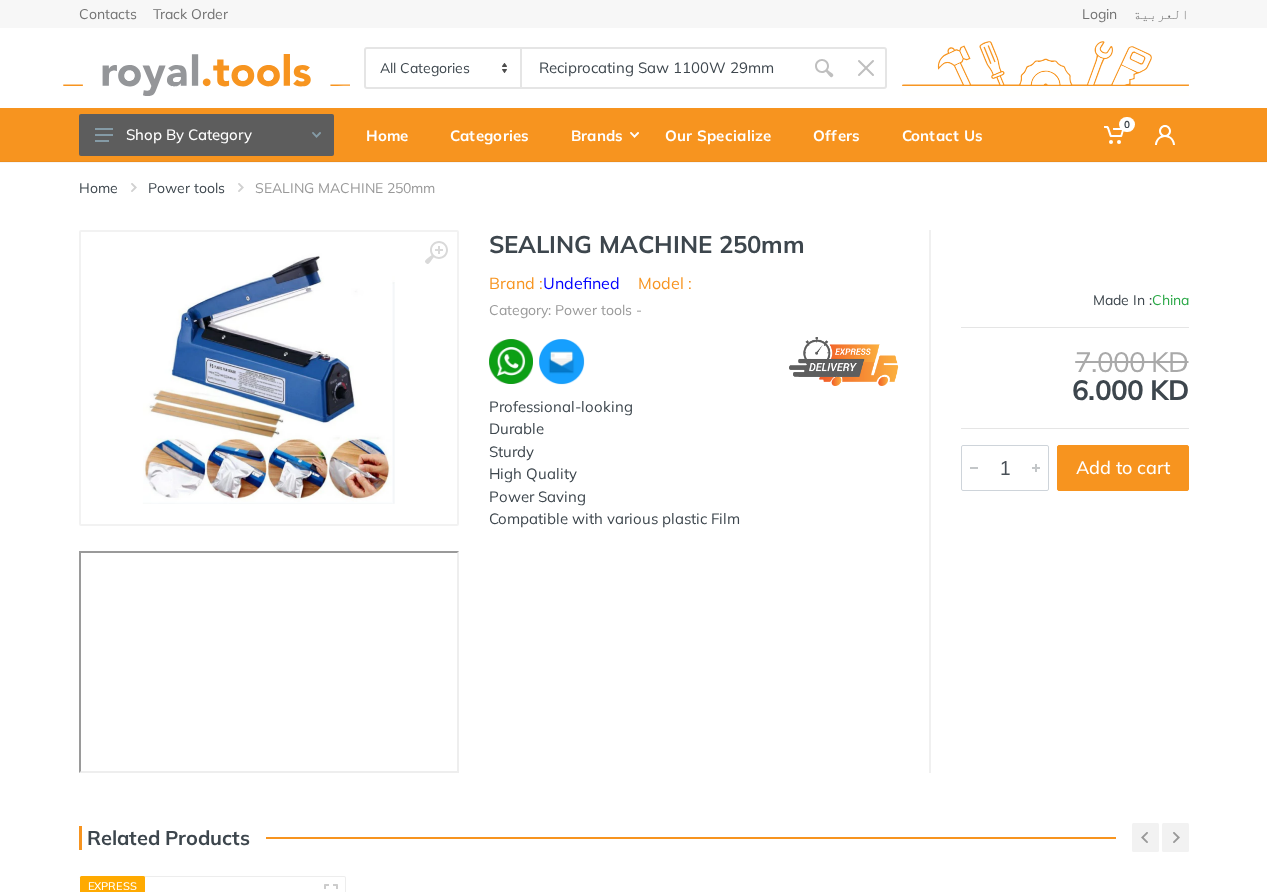 type on "Reciprocating Saw 1100W 29mm" 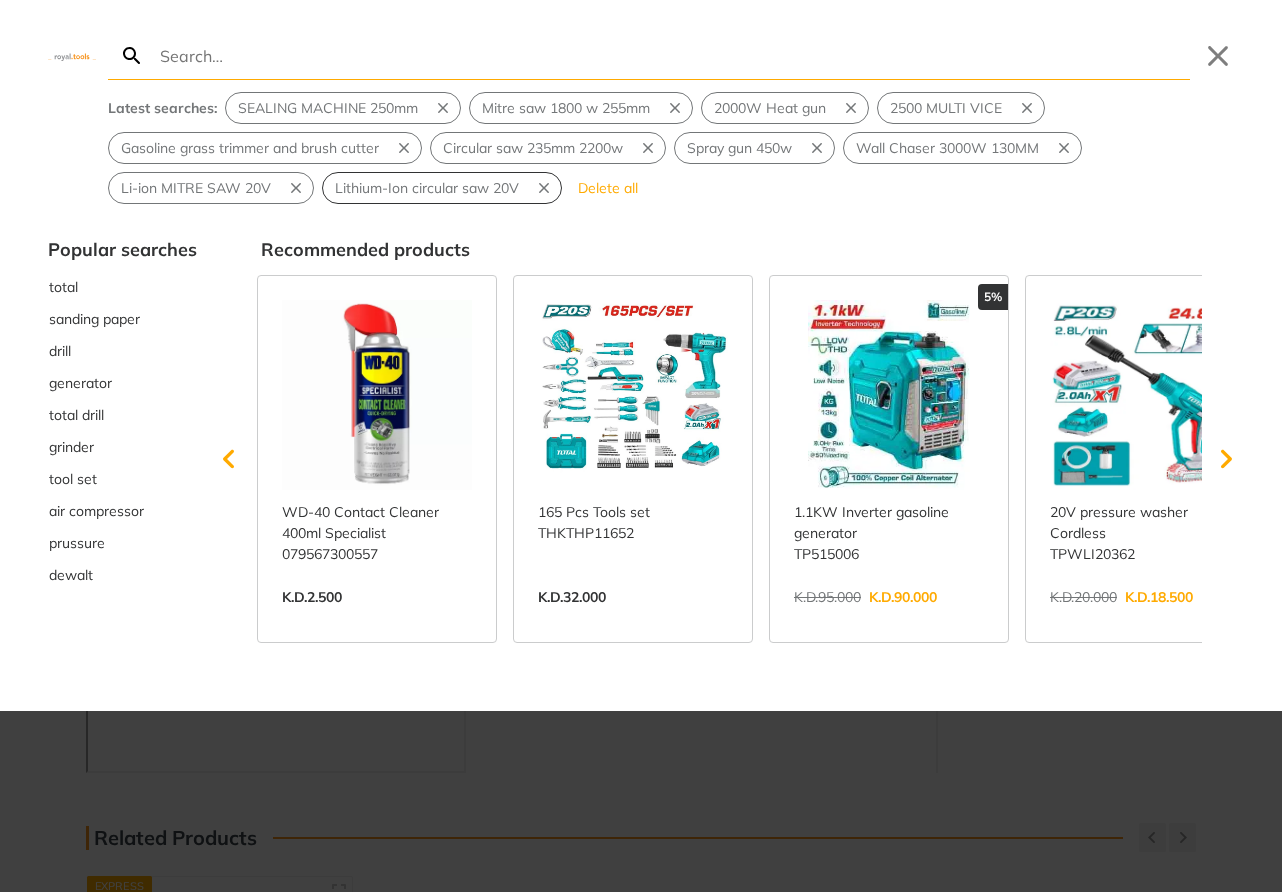 type on "Reciprocating Saw 1100W 29mm" 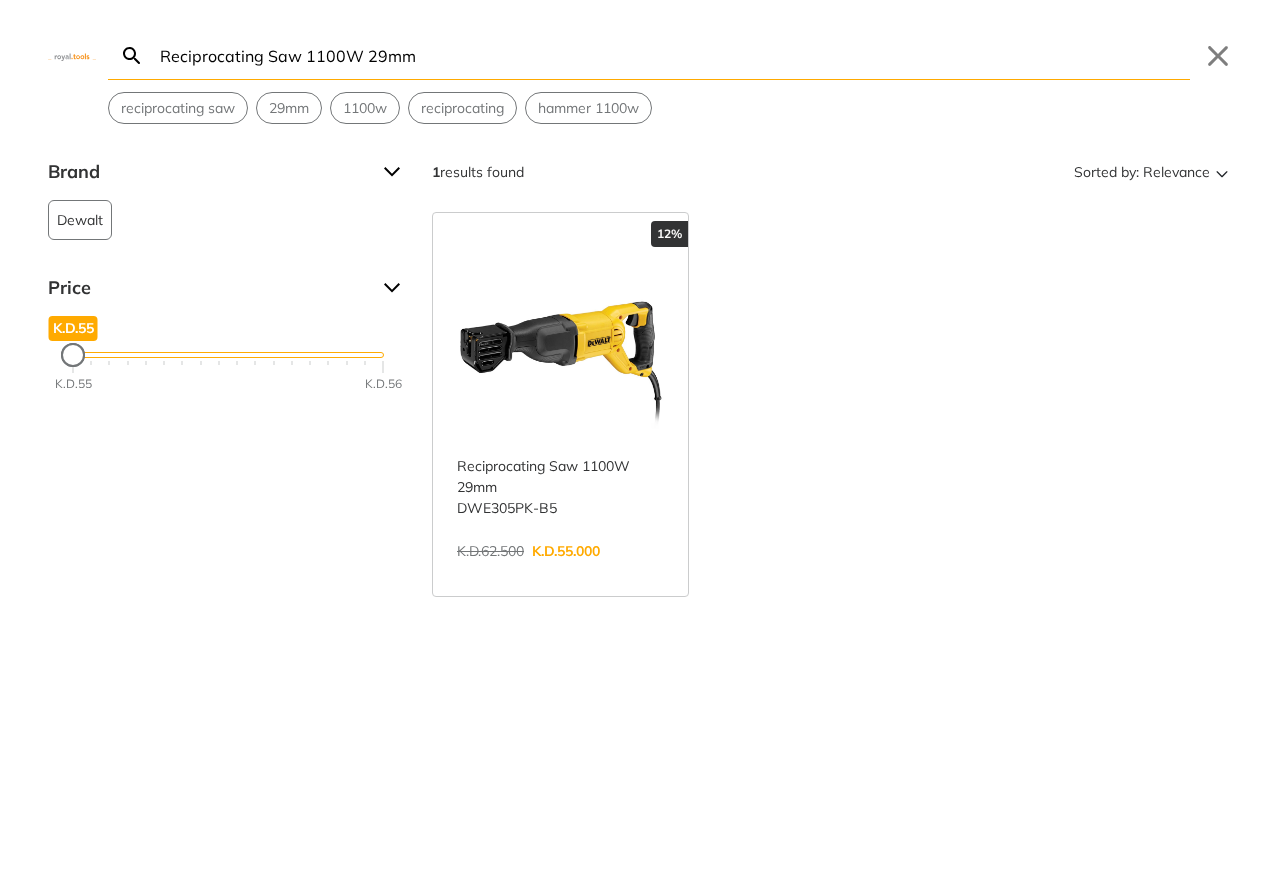 click on "View more →" at bounding box center [560, 572] 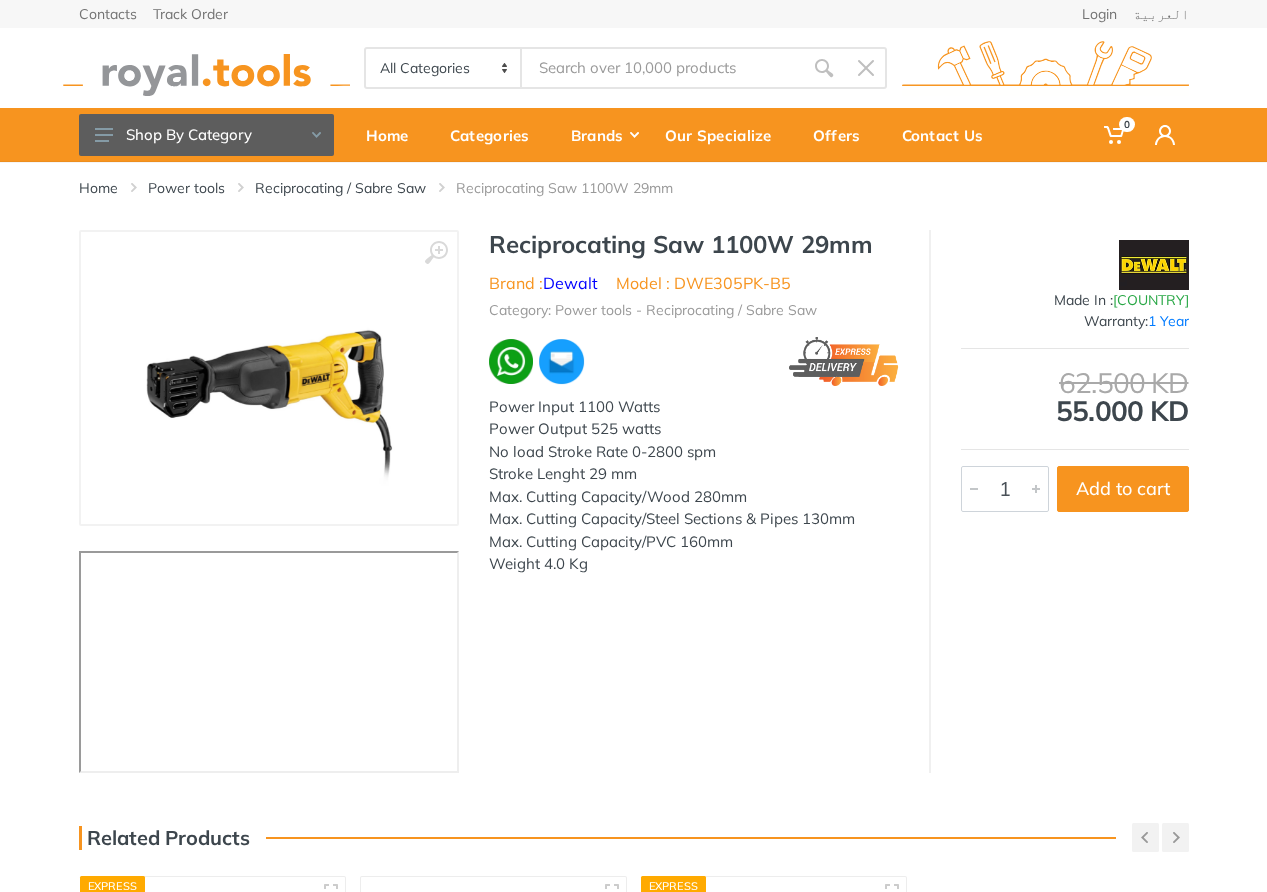 scroll, scrollTop: 0, scrollLeft: 0, axis: both 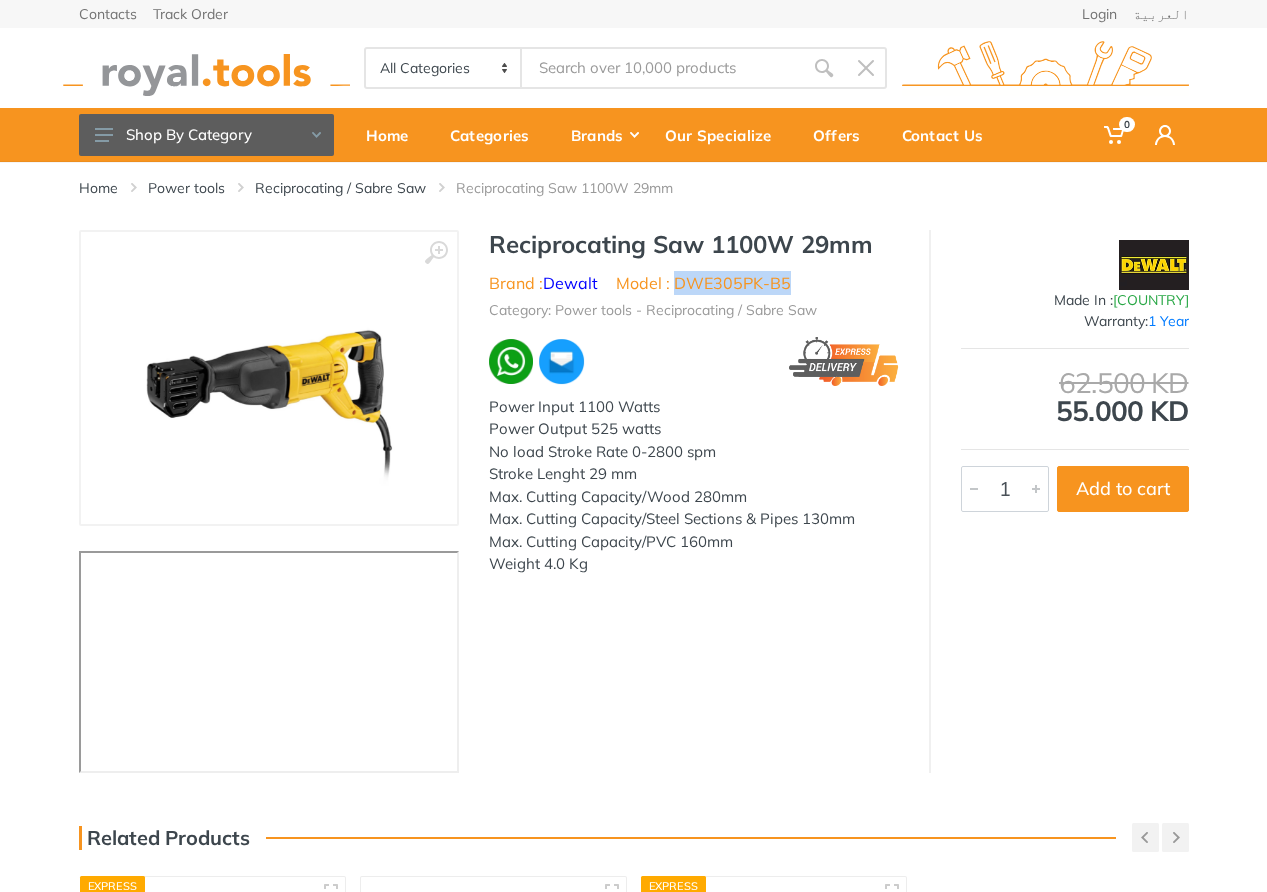 drag, startPoint x: 699, startPoint y: 289, endPoint x: 815, endPoint y: 287, distance: 116.01724 